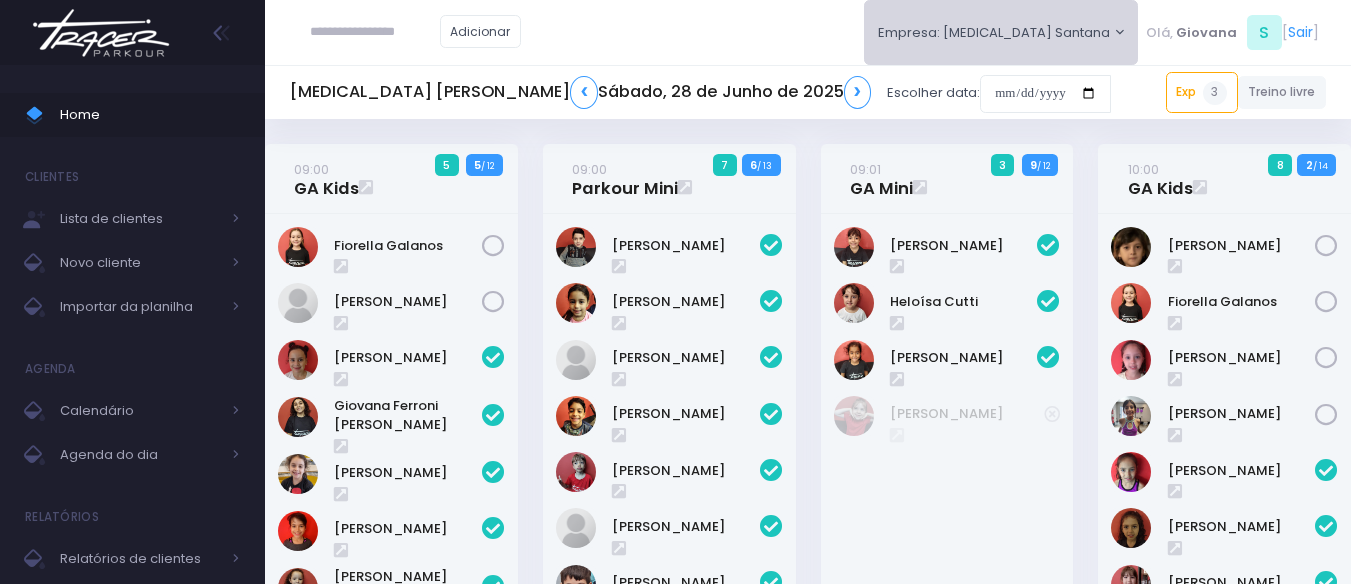 scroll, scrollTop: 0, scrollLeft: 0, axis: both 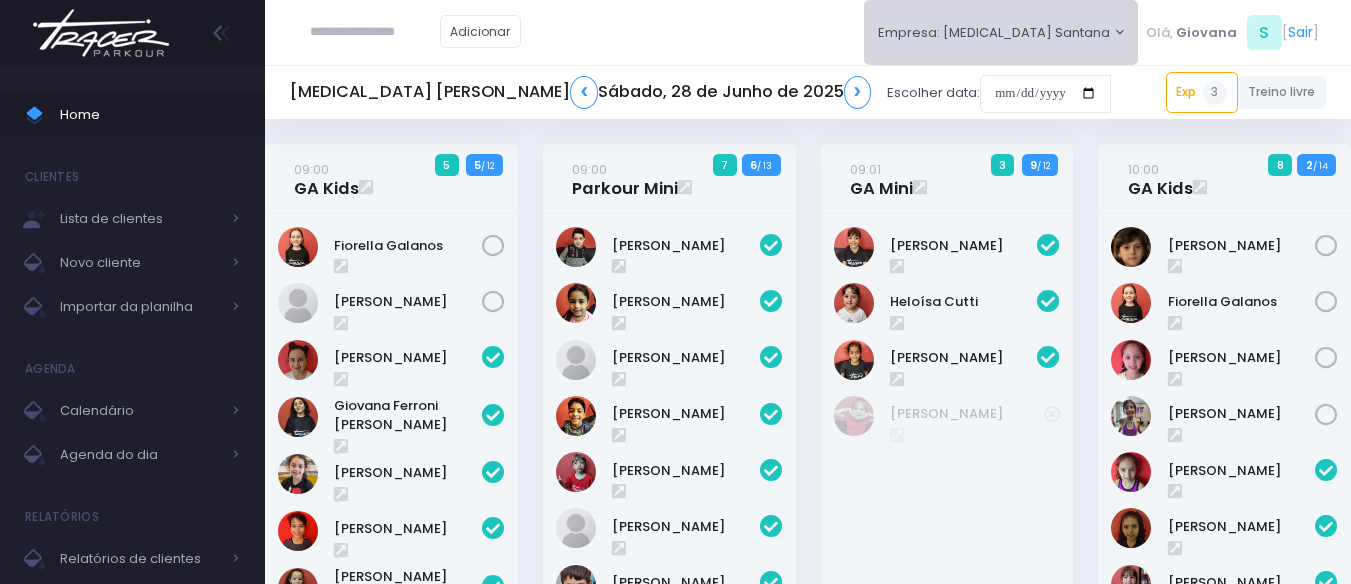 click on "Empresa: [MEDICAL_DATA] [PERSON_NAME]" at bounding box center [1001, 32] 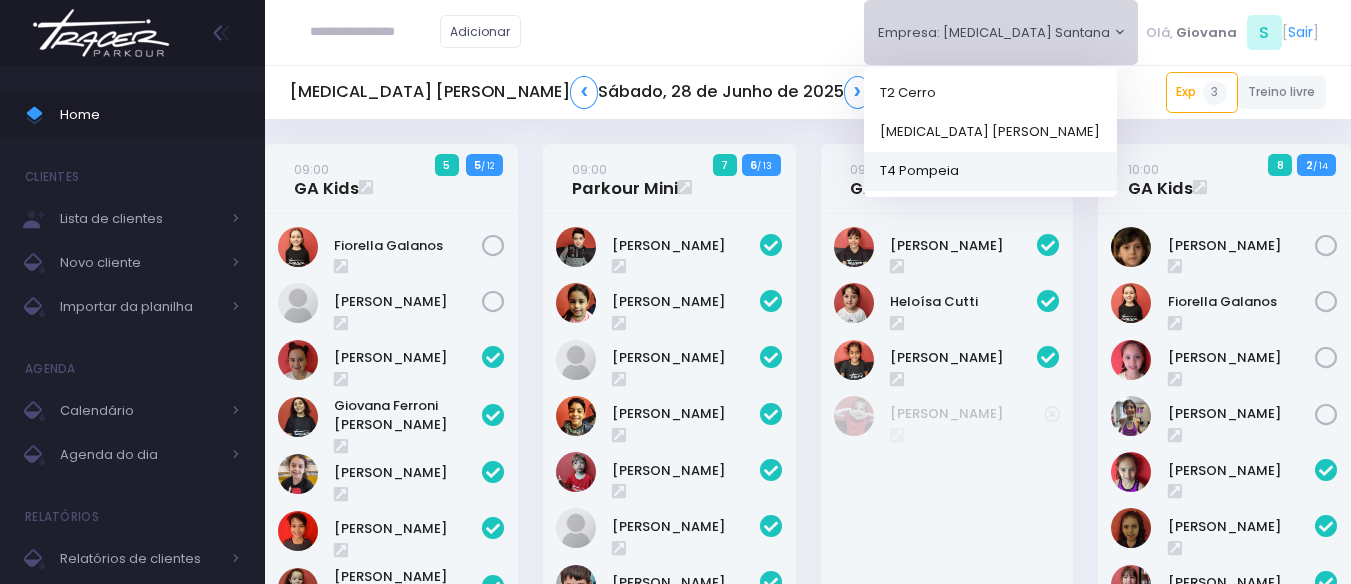 click on "T4 Pompeia" at bounding box center (990, 170) 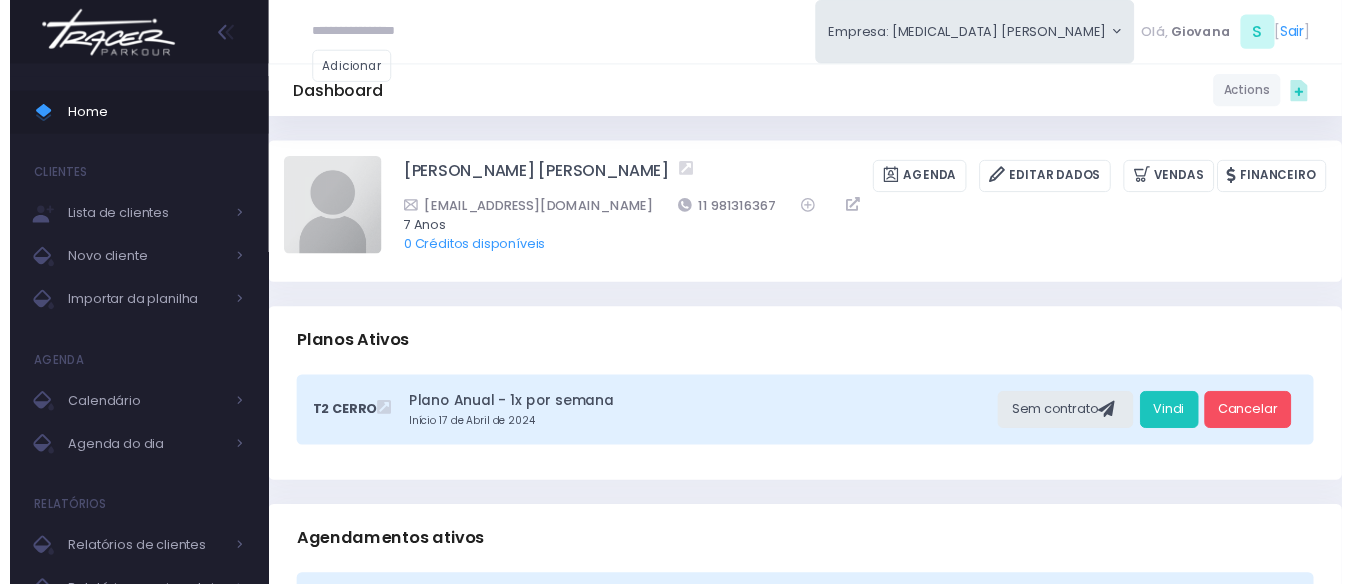scroll, scrollTop: 0, scrollLeft: 0, axis: both 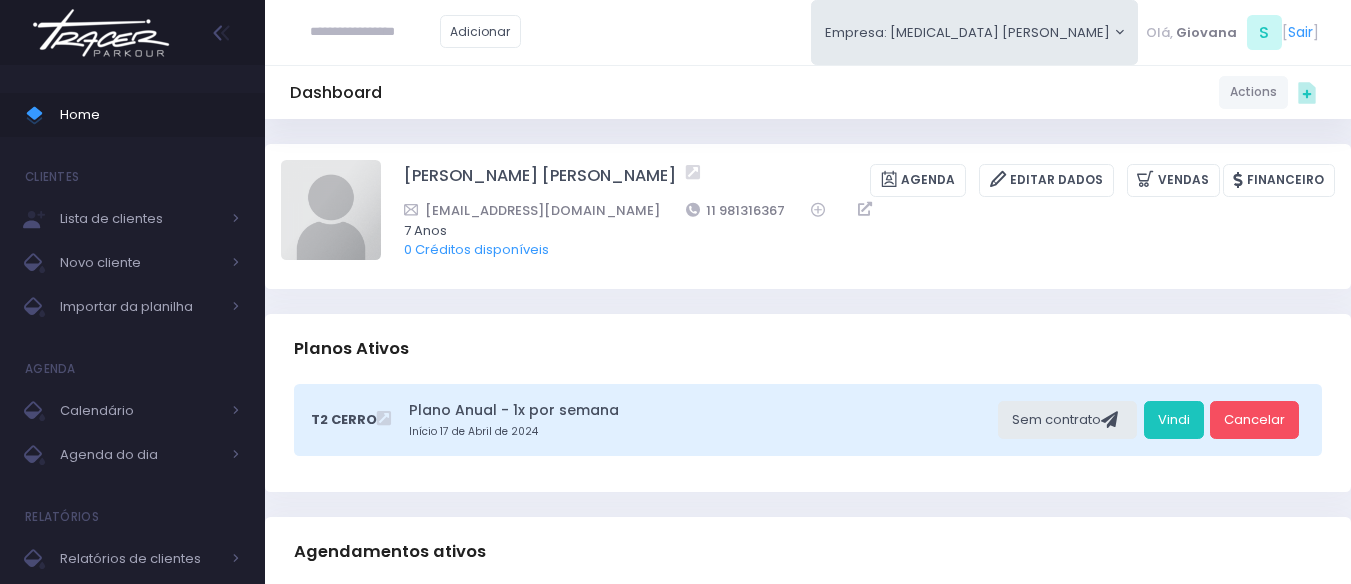 click at bounding box center [375, 32] 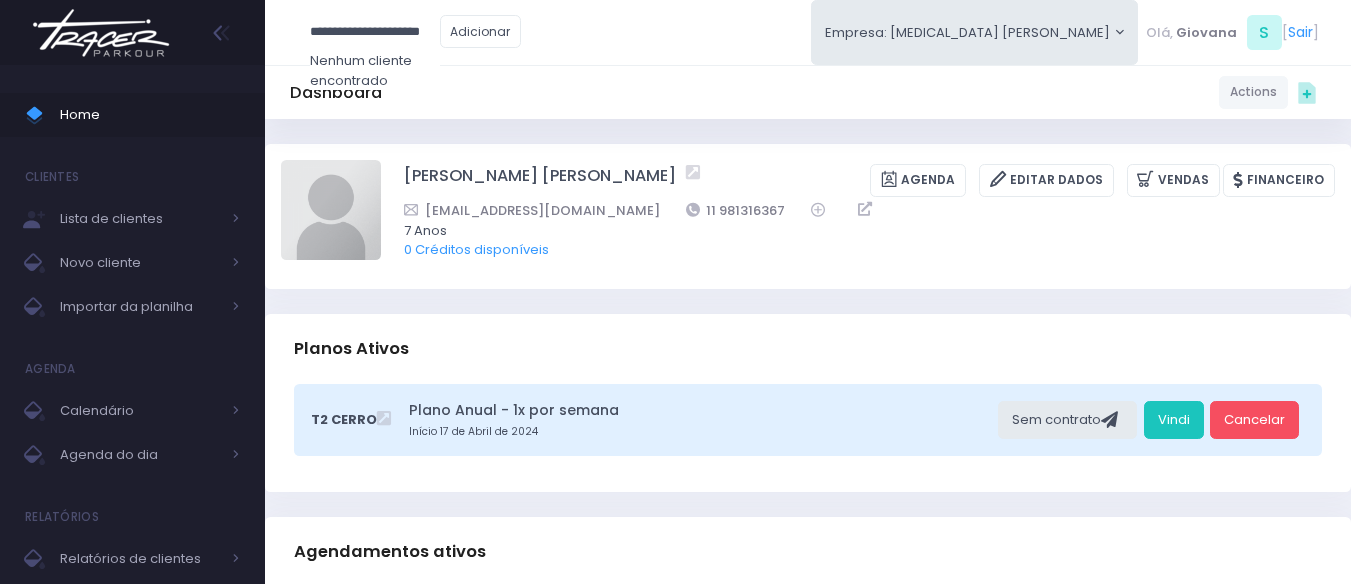 type on "**********" 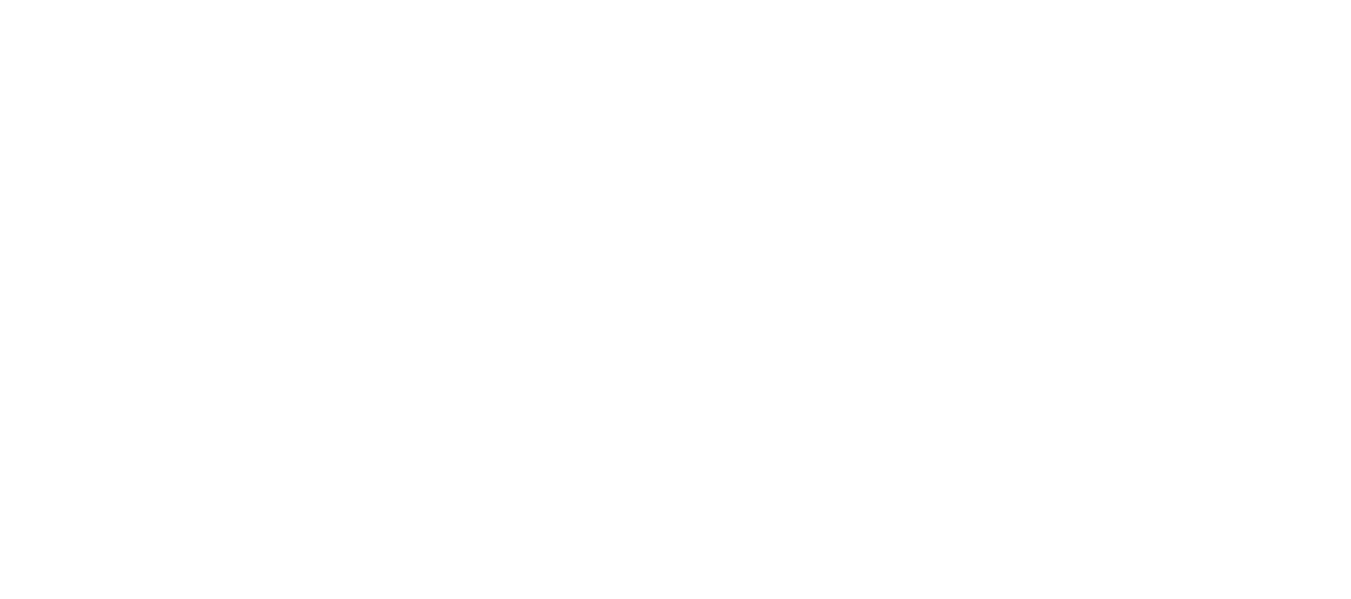 scroll, scrollTop: 0, scrollLeft: 0, axis: both 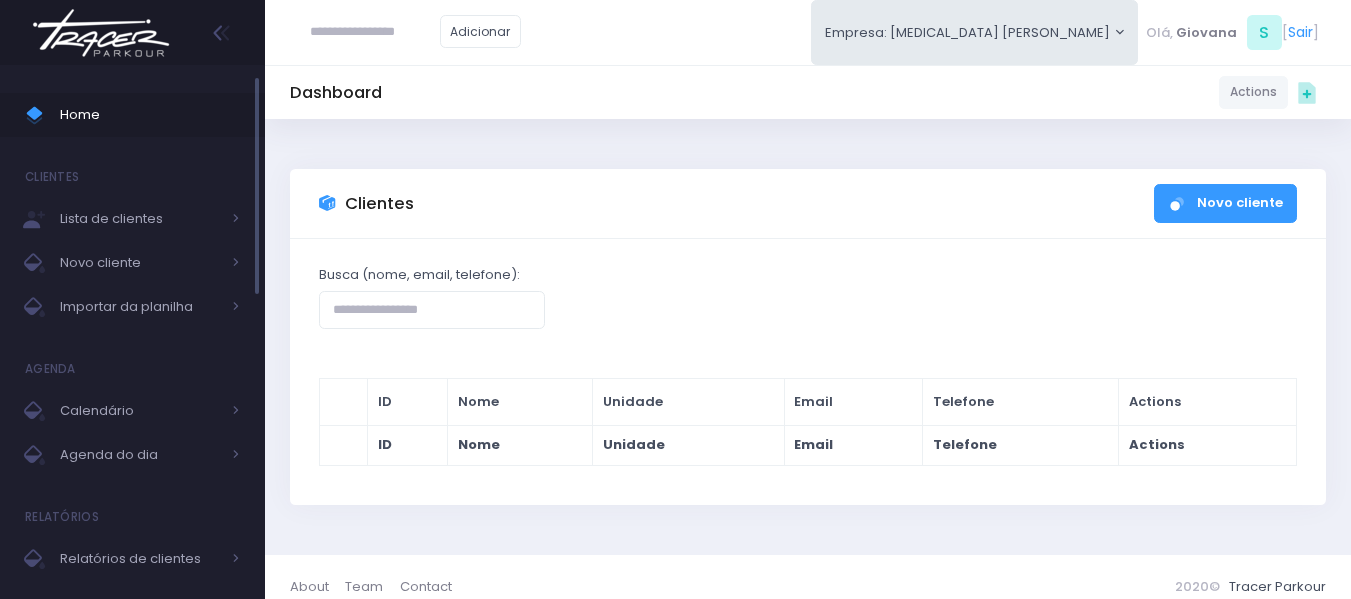 click on "Home" at bounding box center [150, 115] 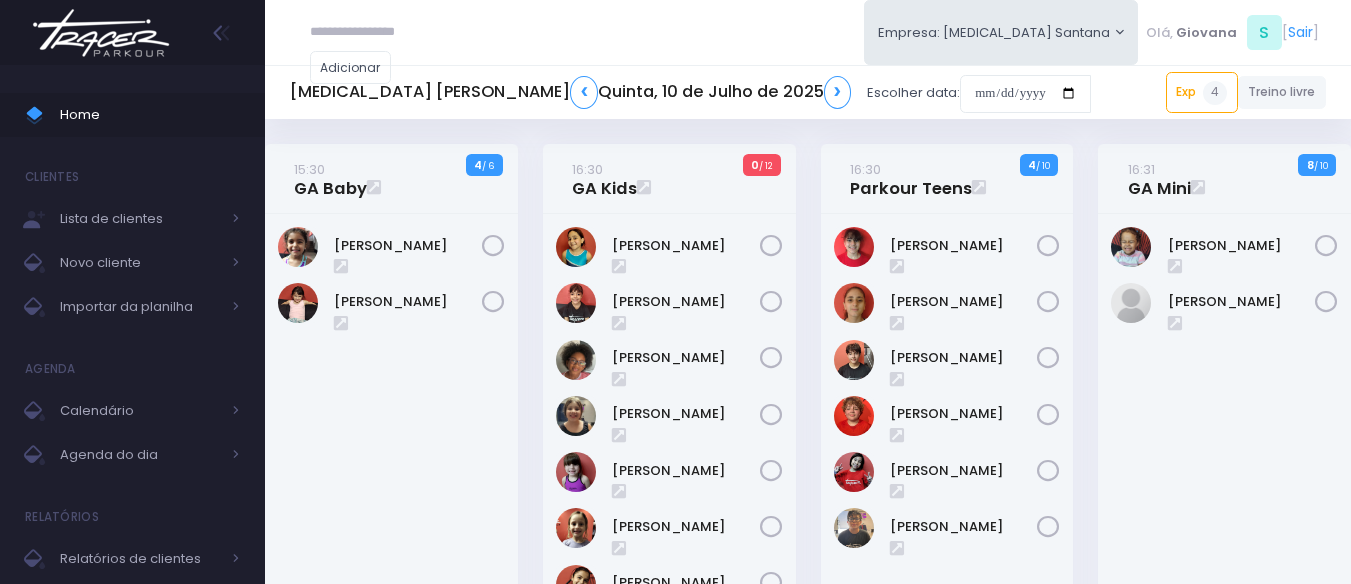 scroll, scrollTop: 0, scrollLeft: 0, axis: both 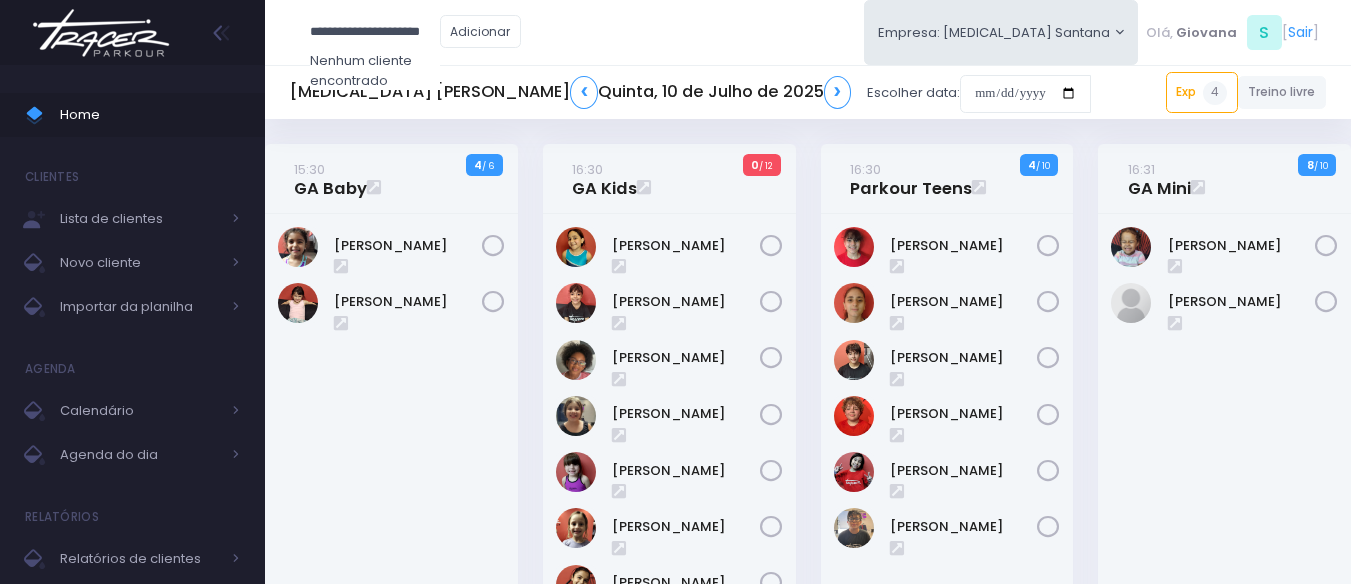 drag, startPoint x: 393, startPoint y: 23, endPoint x: 346, endPoint y: 23, distance: 47 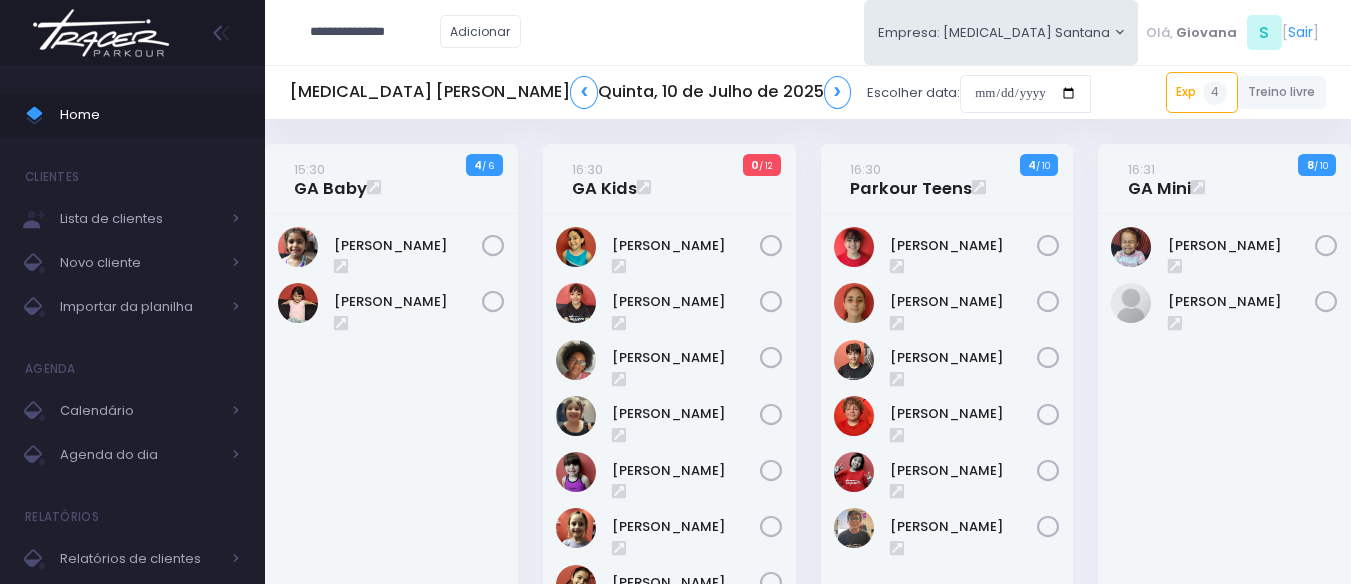 type on "**********" 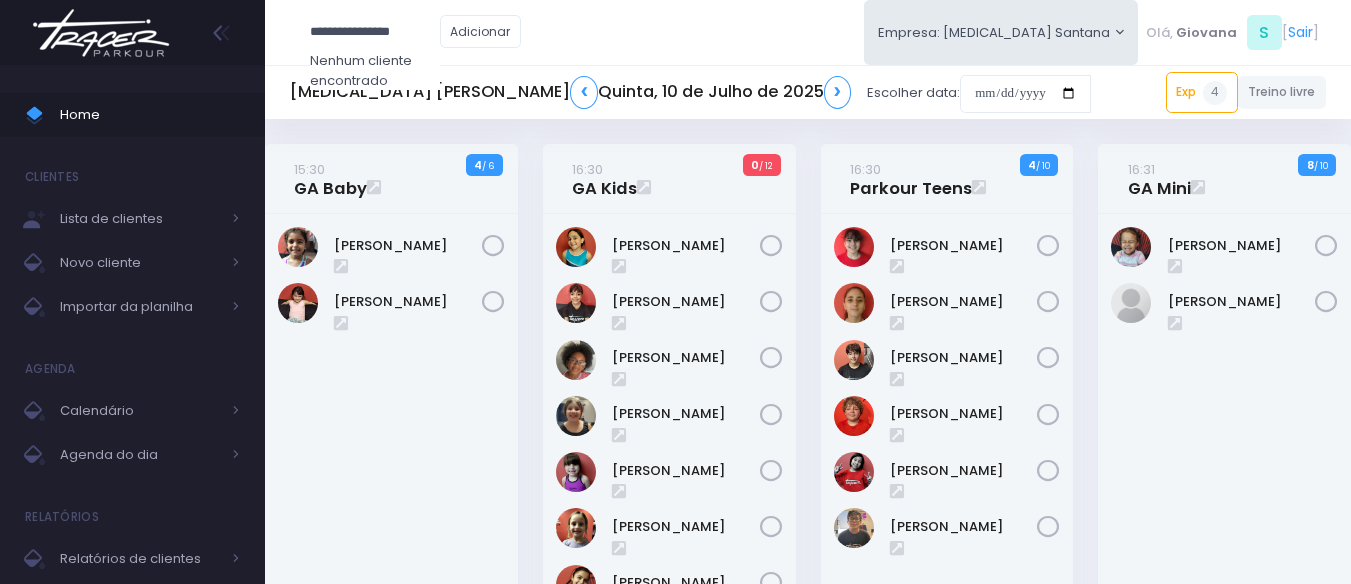 drag, startPoint x: 413, startPoint y: 21, endPoint x: 269, endPoint y: -13, distance: 147.95946 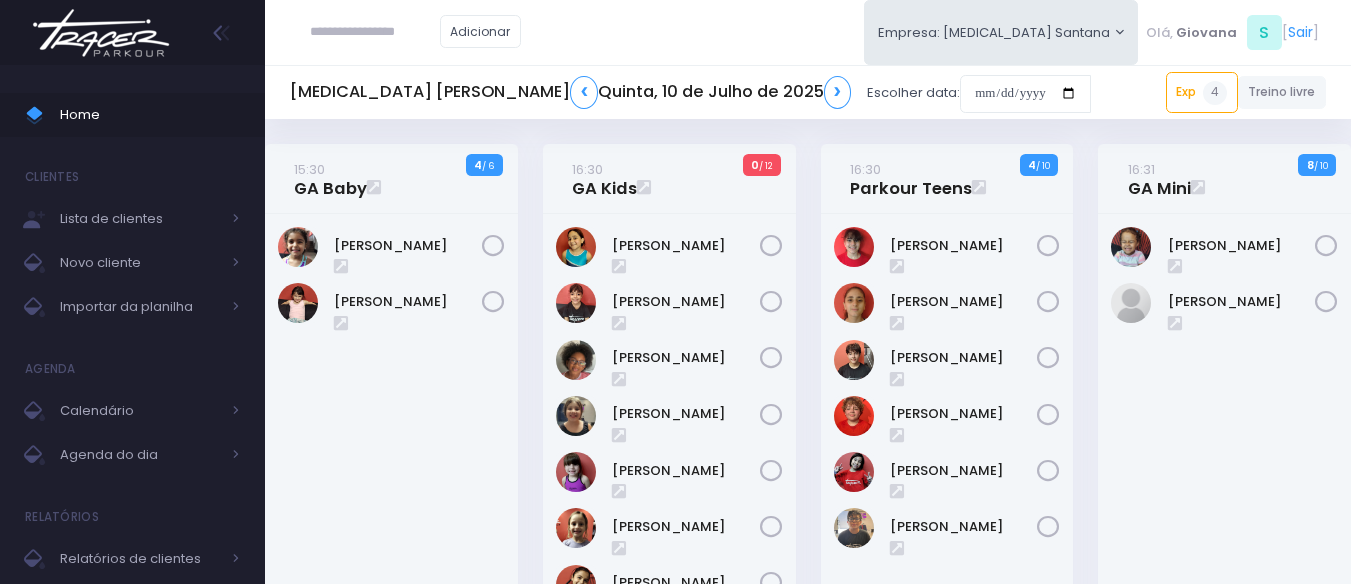 click at bounding box center [375, 32] 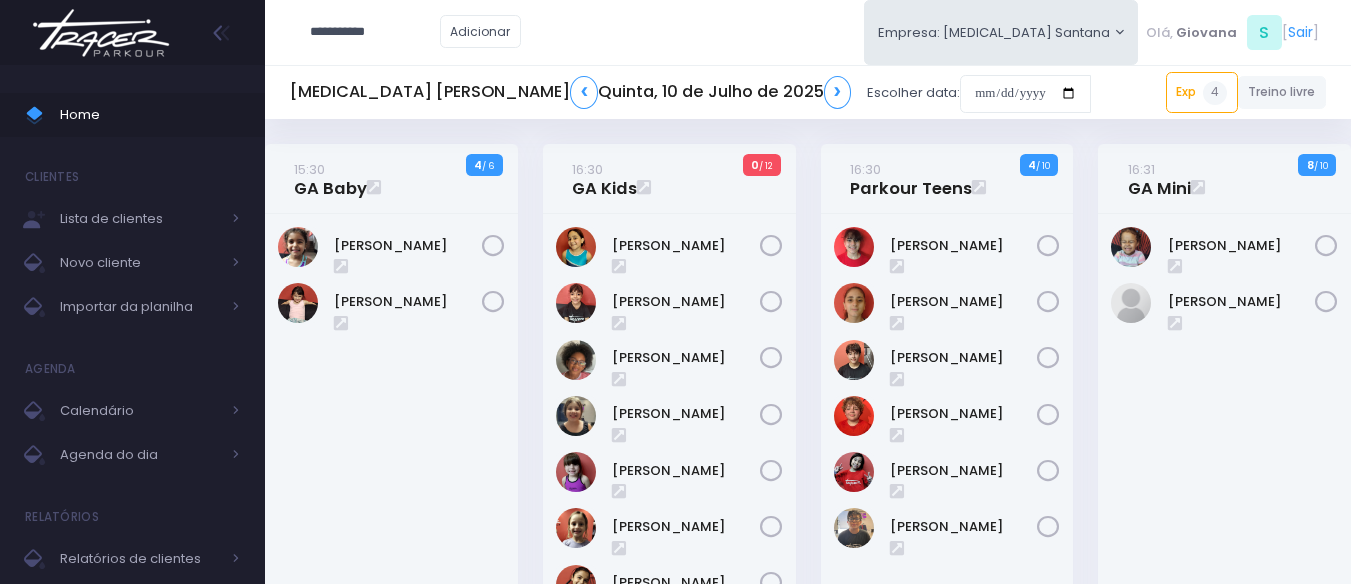 type on "**********" 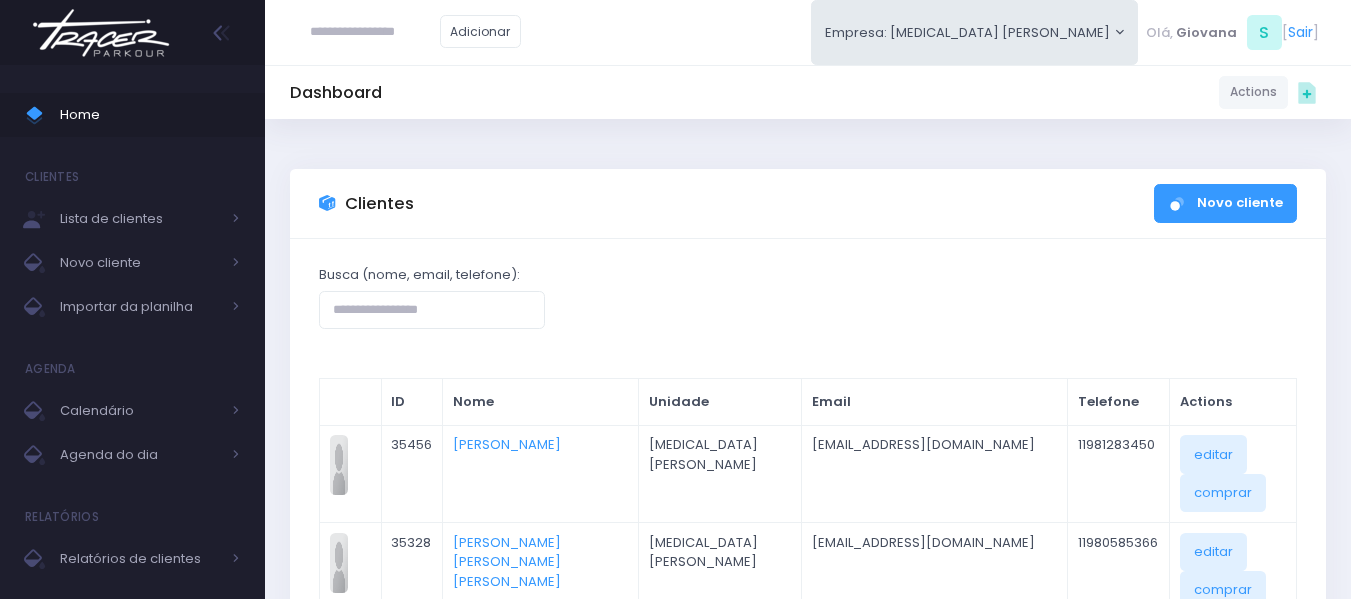 scroll, scrollTop: 0, scrollLeft: 0, axis: both 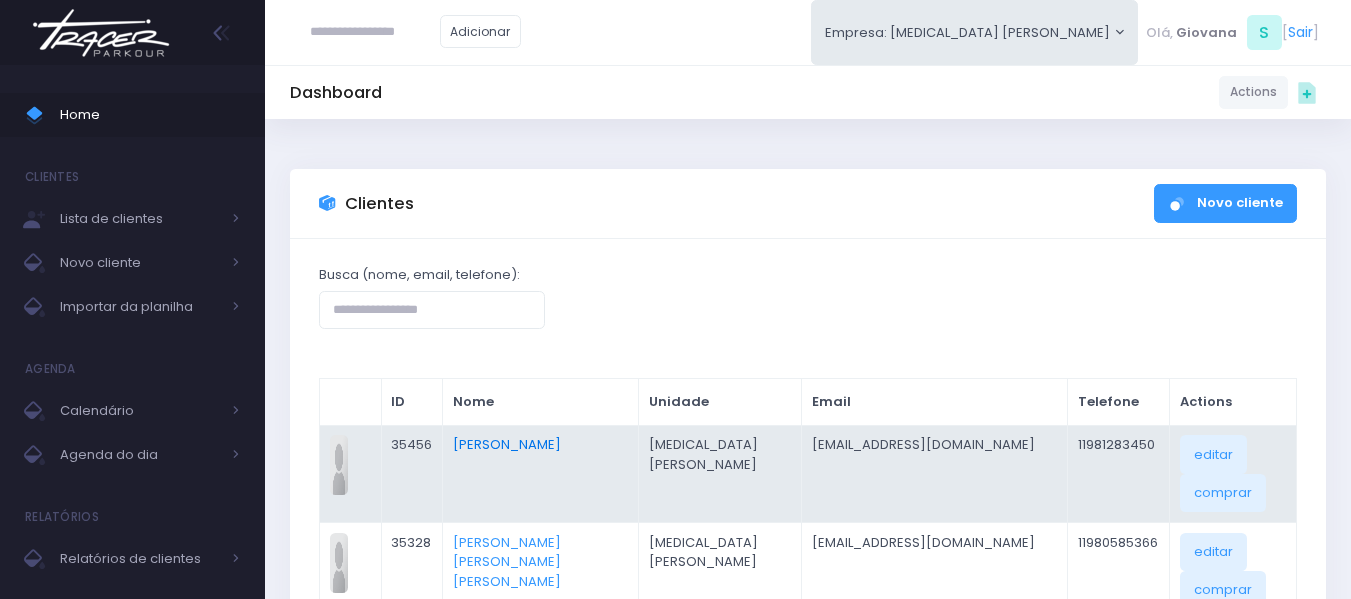 click on "[PERSON_NAME]" at bounding box center [507, 444] 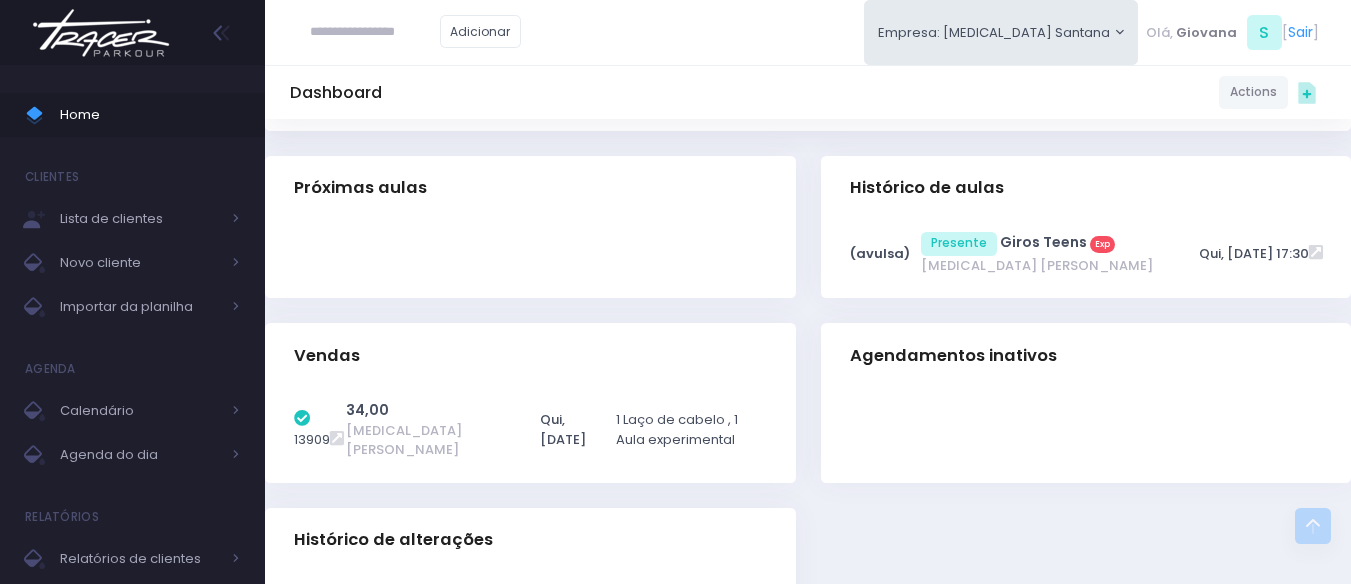 scroll, scrollTop: 0, scrollLeft: 0, axis: both 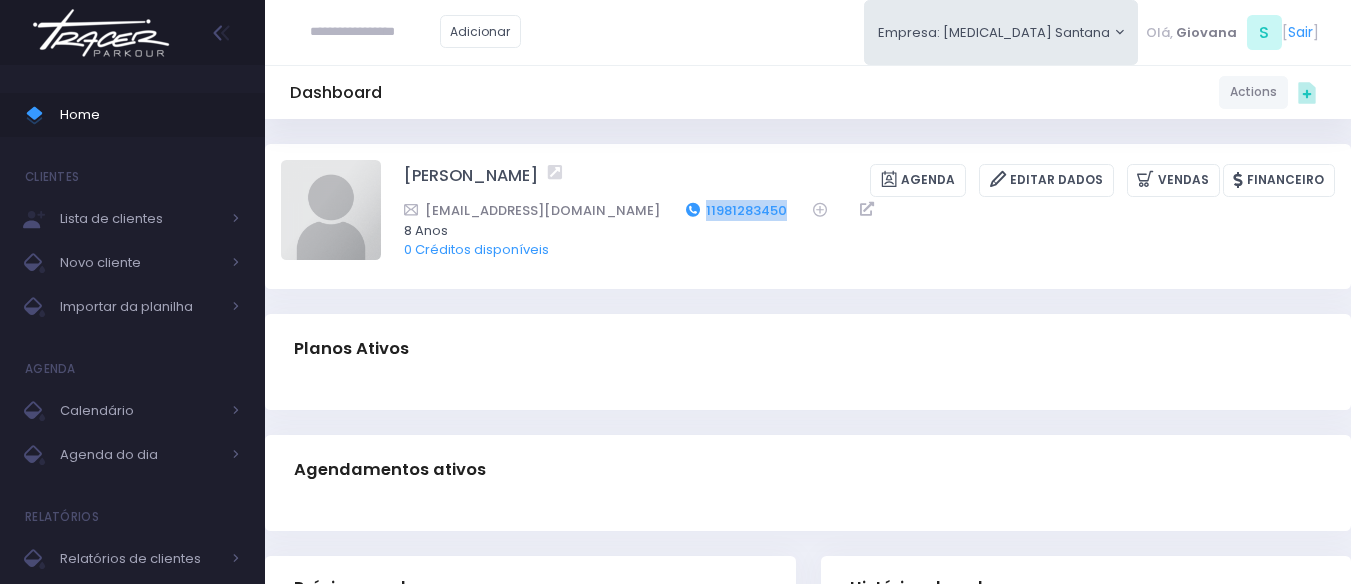 drag, startPoint x: 723, startPoint y: 205, endPoint x: 638, endPoint y: 215, distance: 85.58621 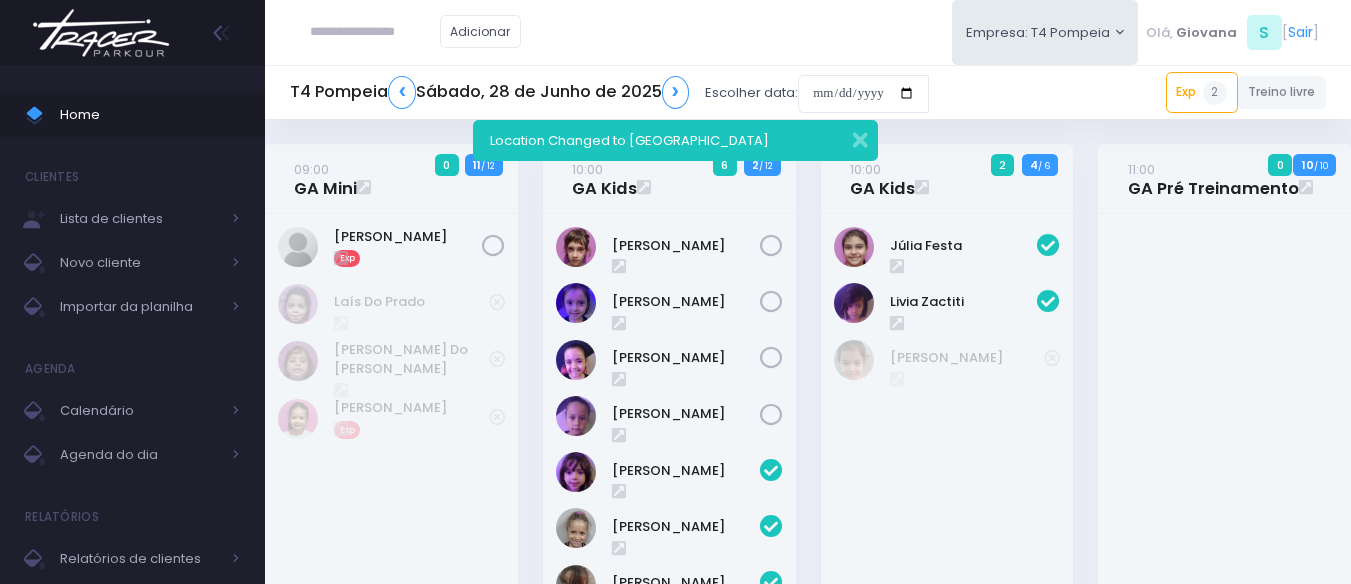 scroll, scrollTop: 0, scrollLeft: 0, axis: both 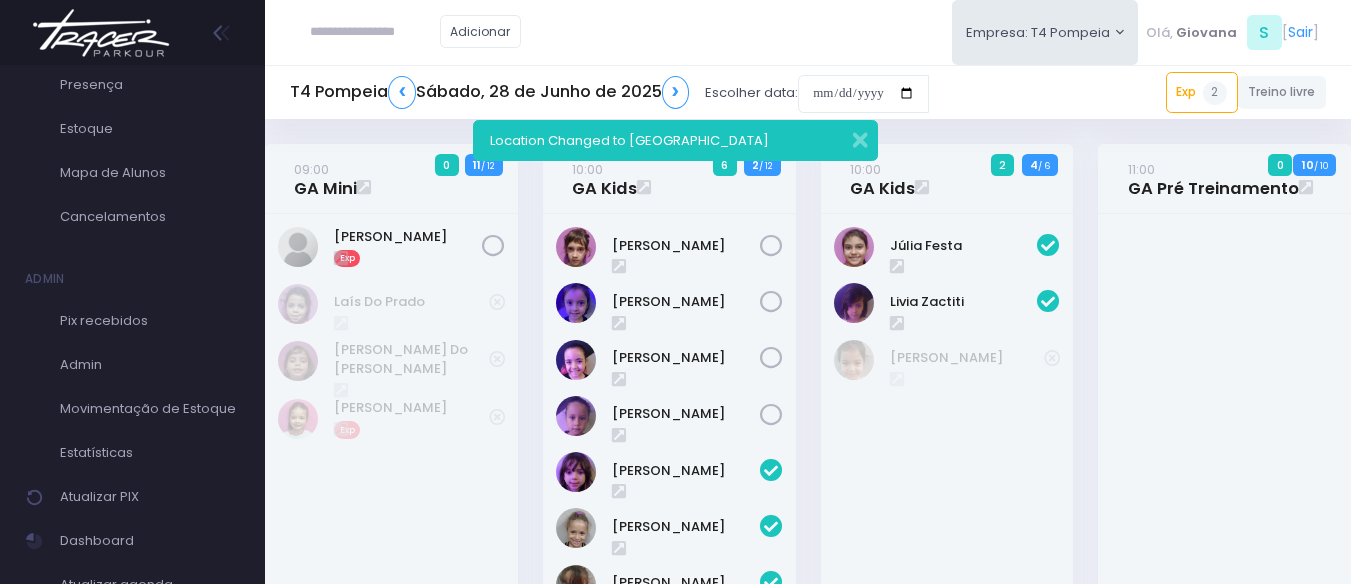 click at bounding box center [375, 32] 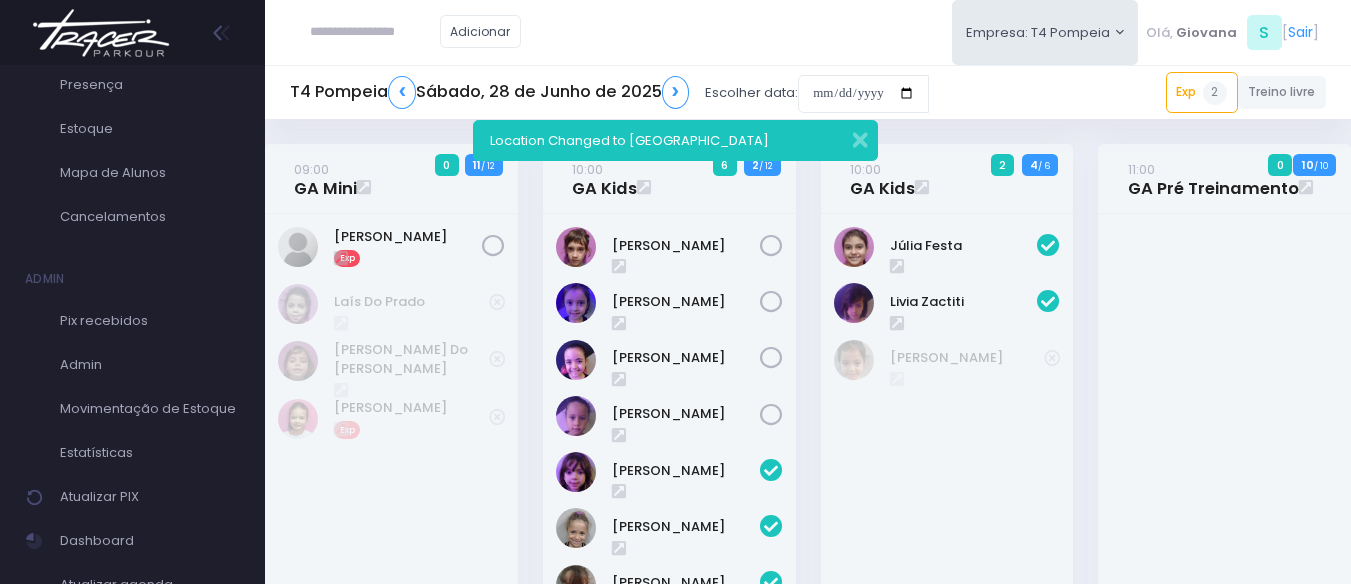 paste on "**********" 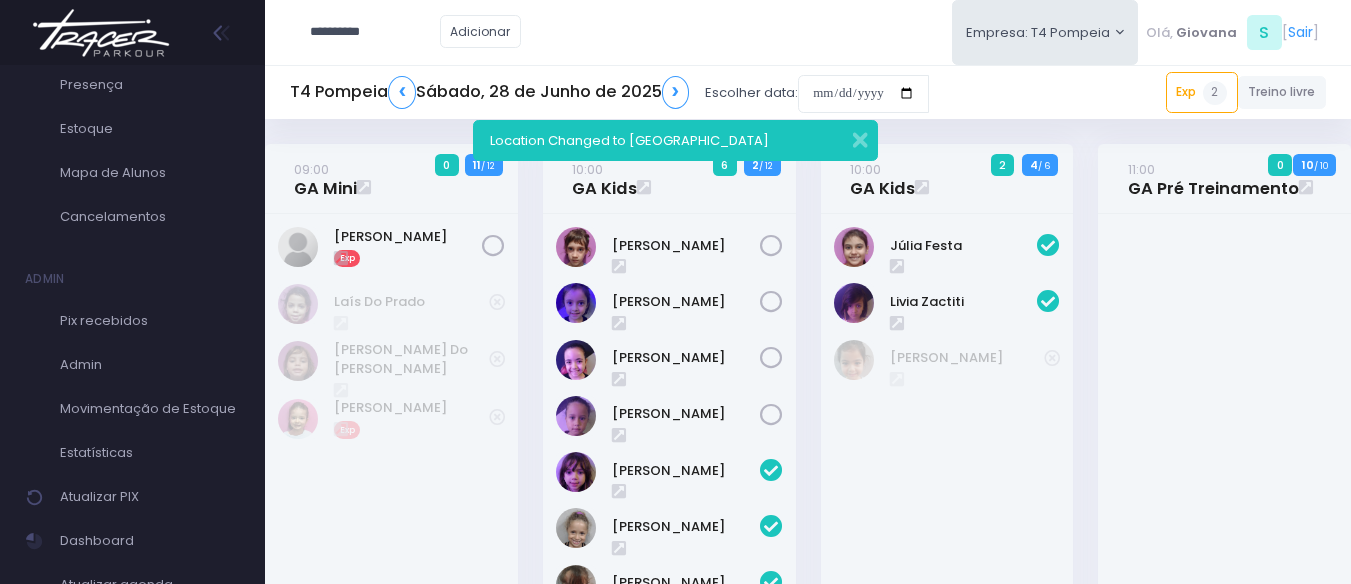 click on "**********" at bounding box center (375, 32) 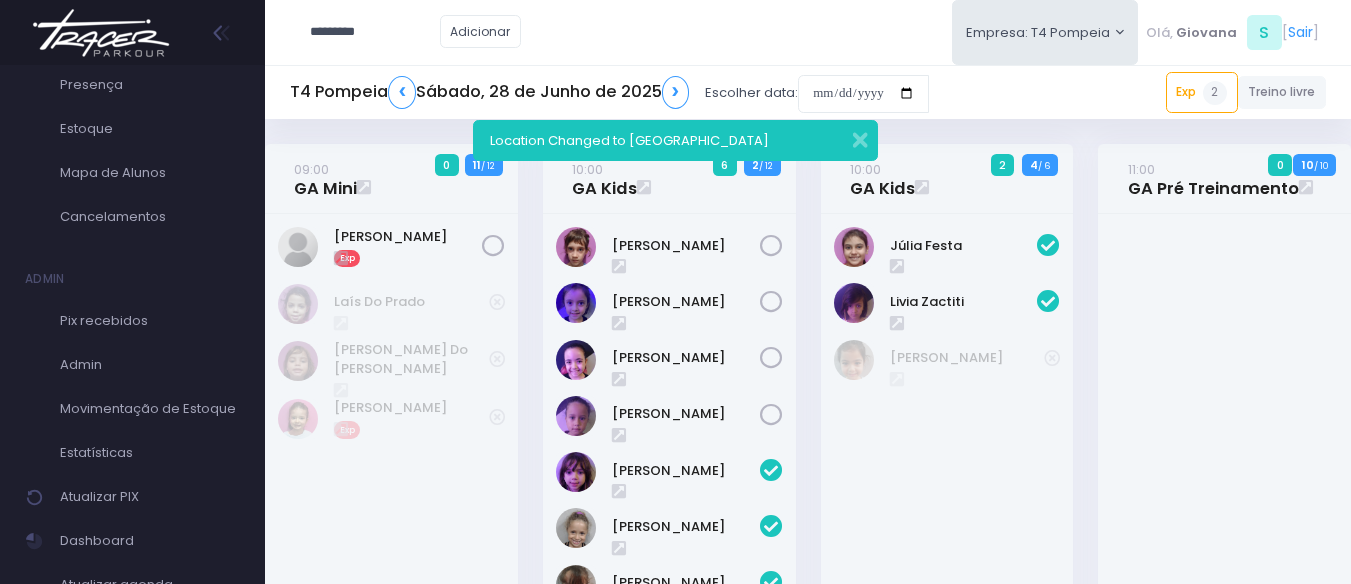 type on "*********" 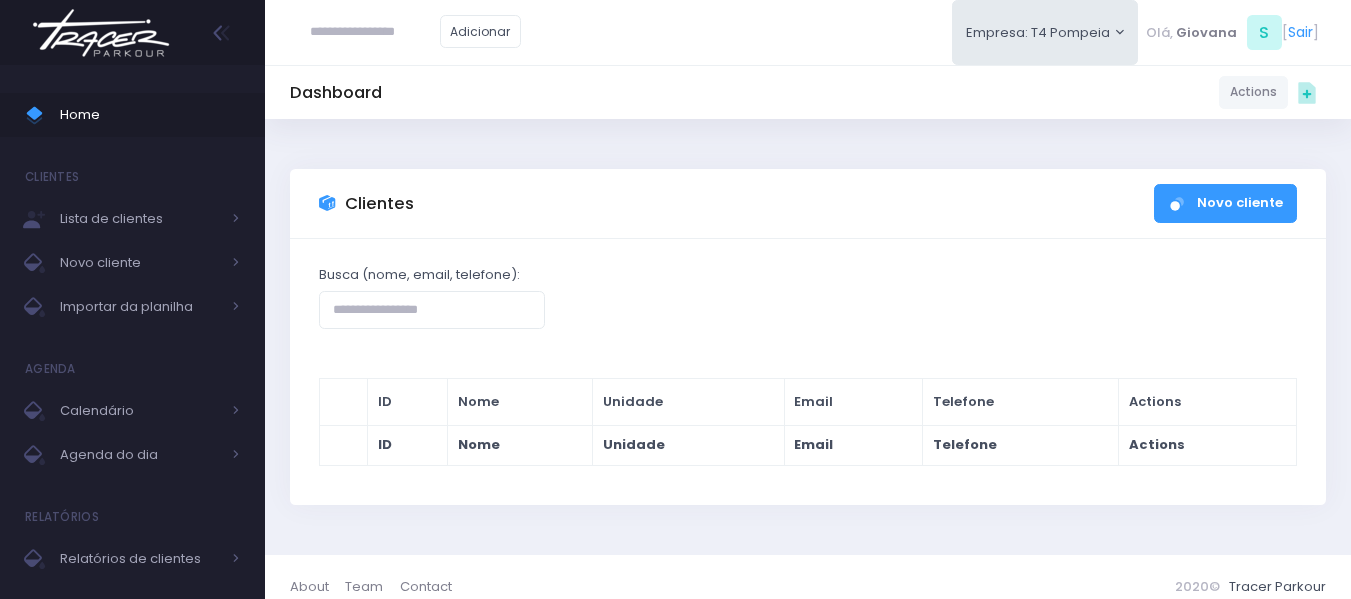scroll, scrollTop: 0, scrollLeft: 0, axis: both 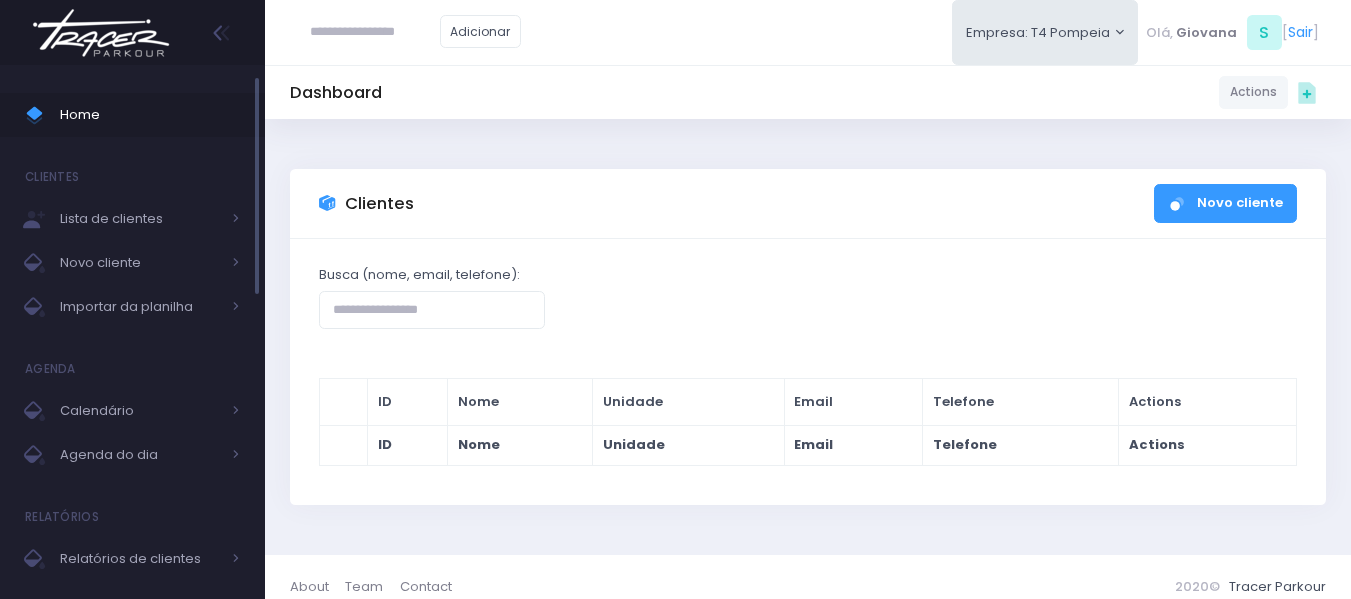click on "Home" at bounding box center (150, 115) 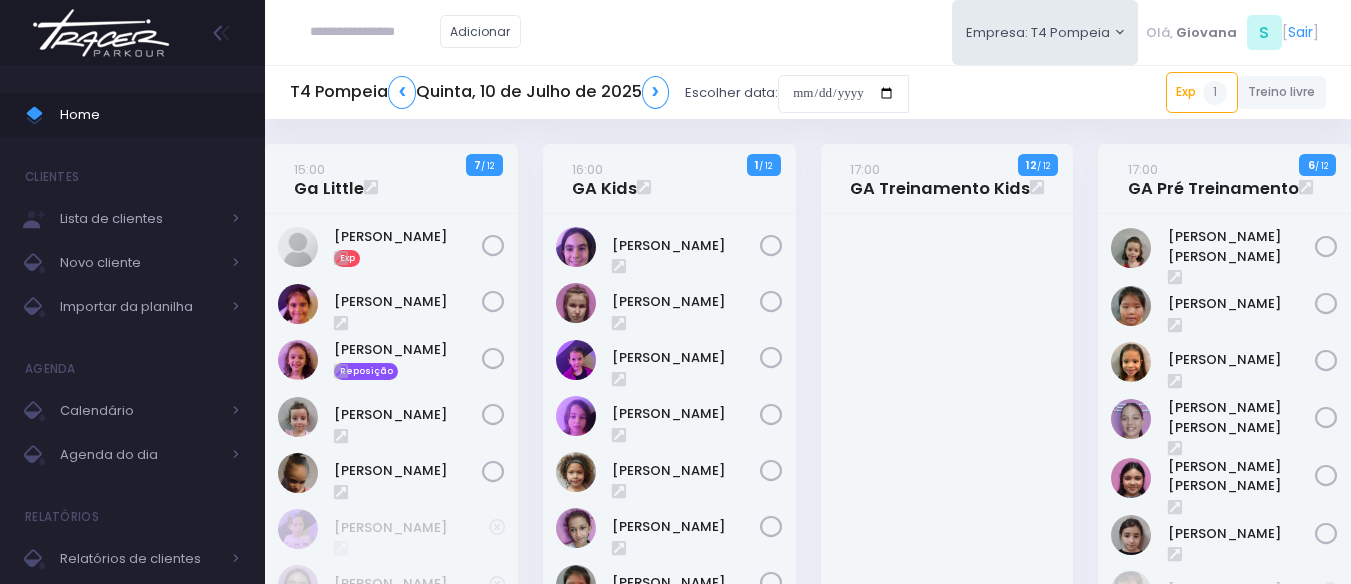 scroll, scrollTop: 0, scrollLeft: 0, axis: both 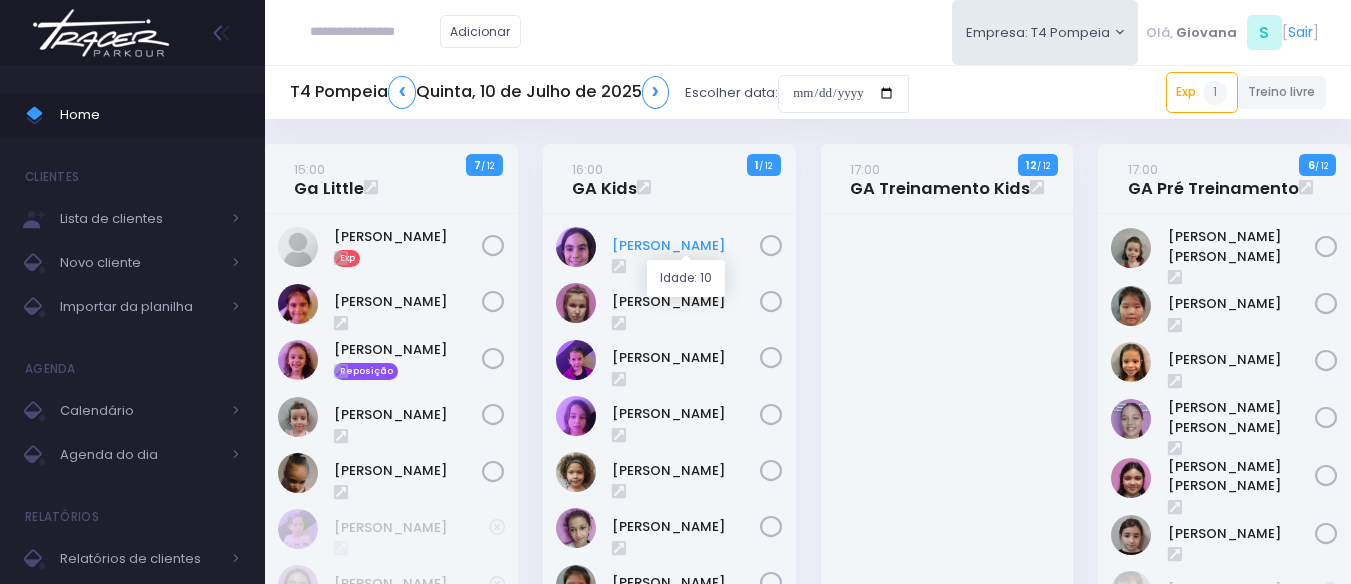click on "[PERSON_NAME]" at bounding box center [686, 246] 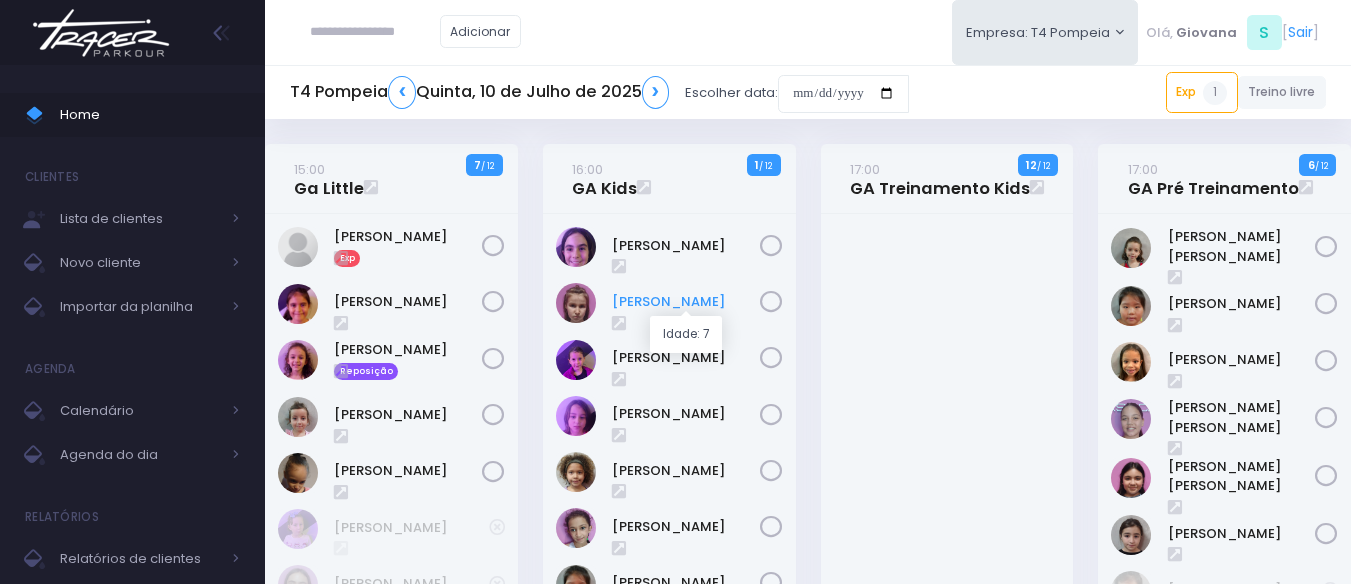 click on "[PERSON_NAME]" at bounding box center [686, 302] 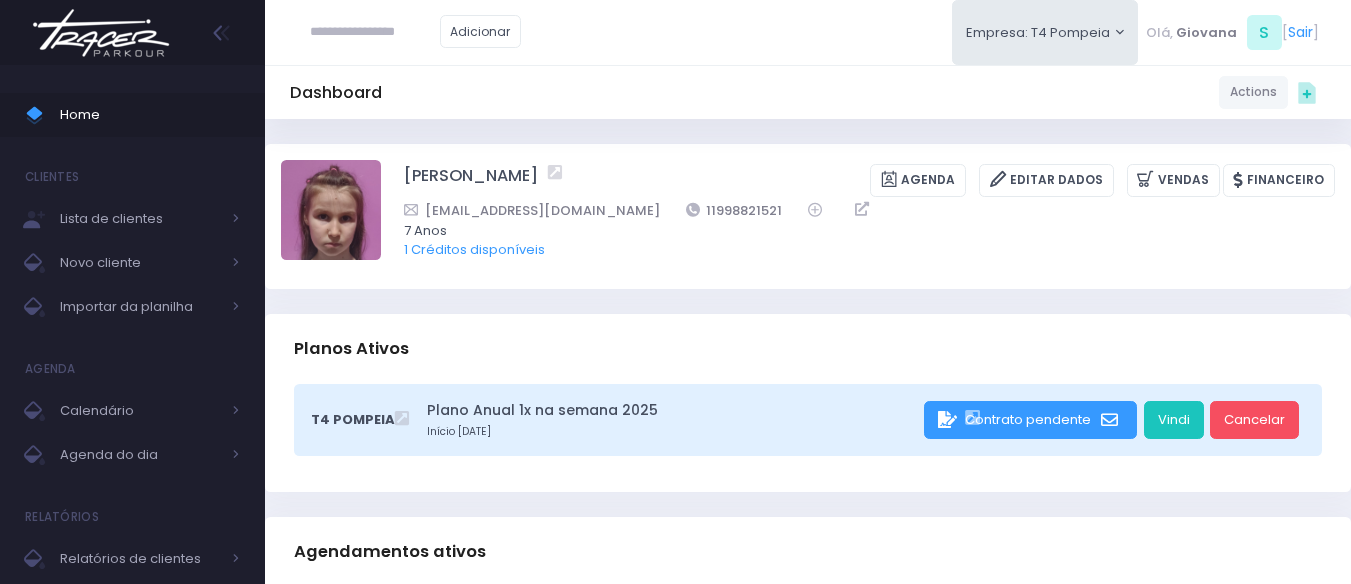 scroll, scrollTop: 0, scrollLeft: 0, axis: both 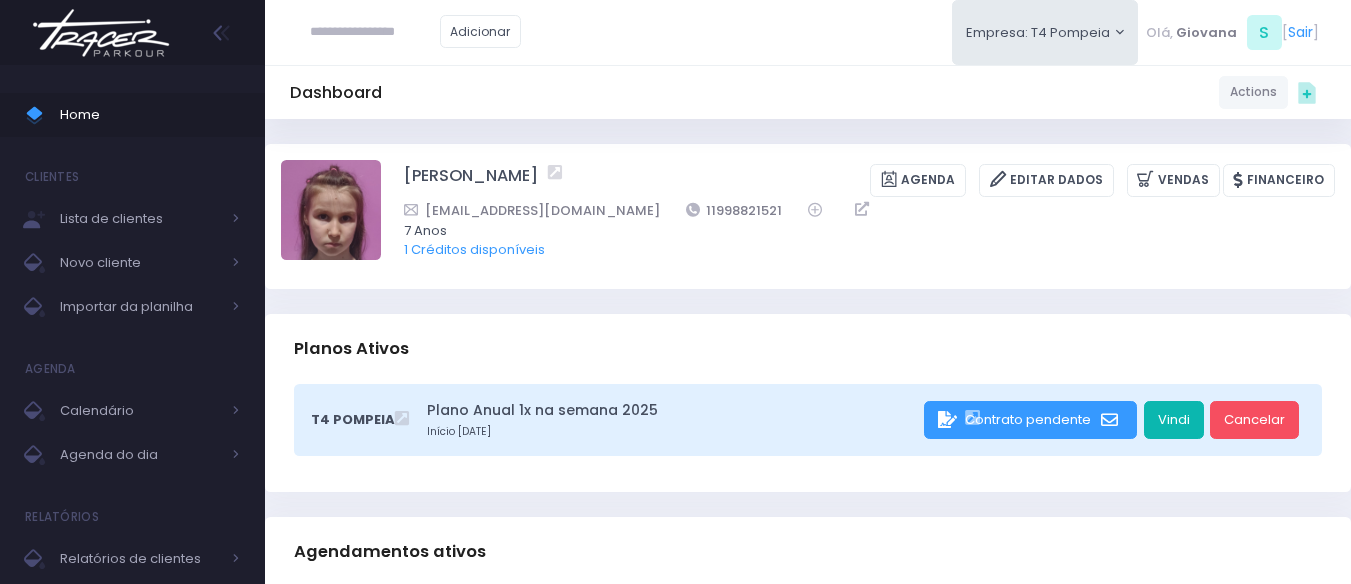 click on "Vindi" at bounding box center (1174, 420) 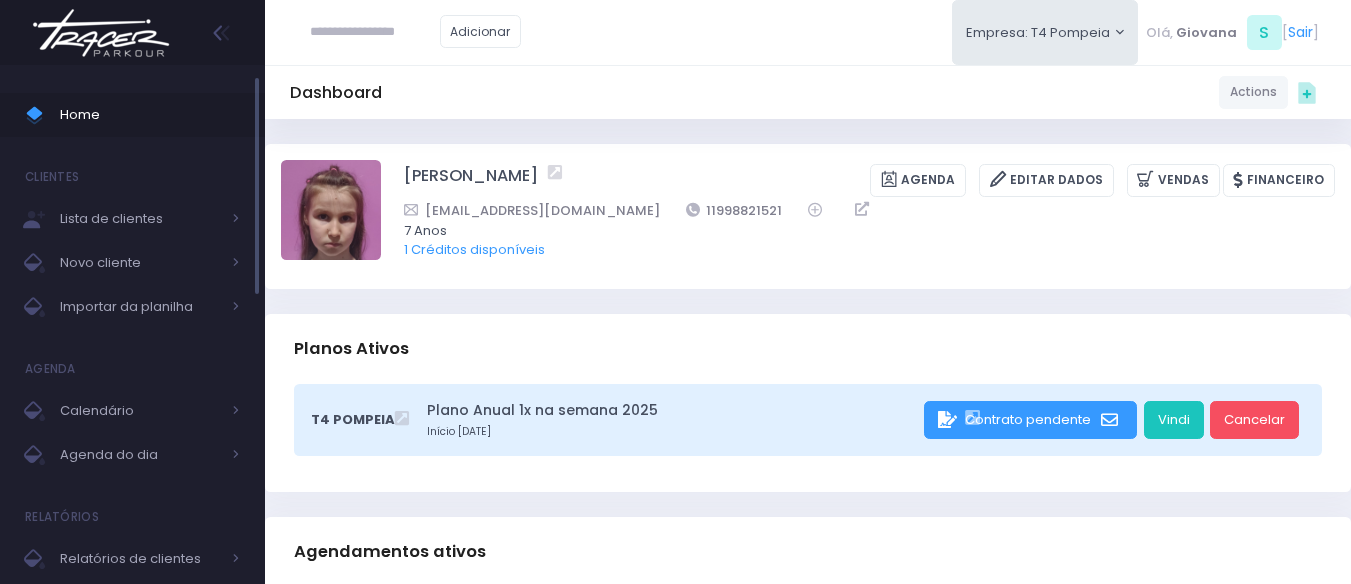click at bounding box center (42, 115) 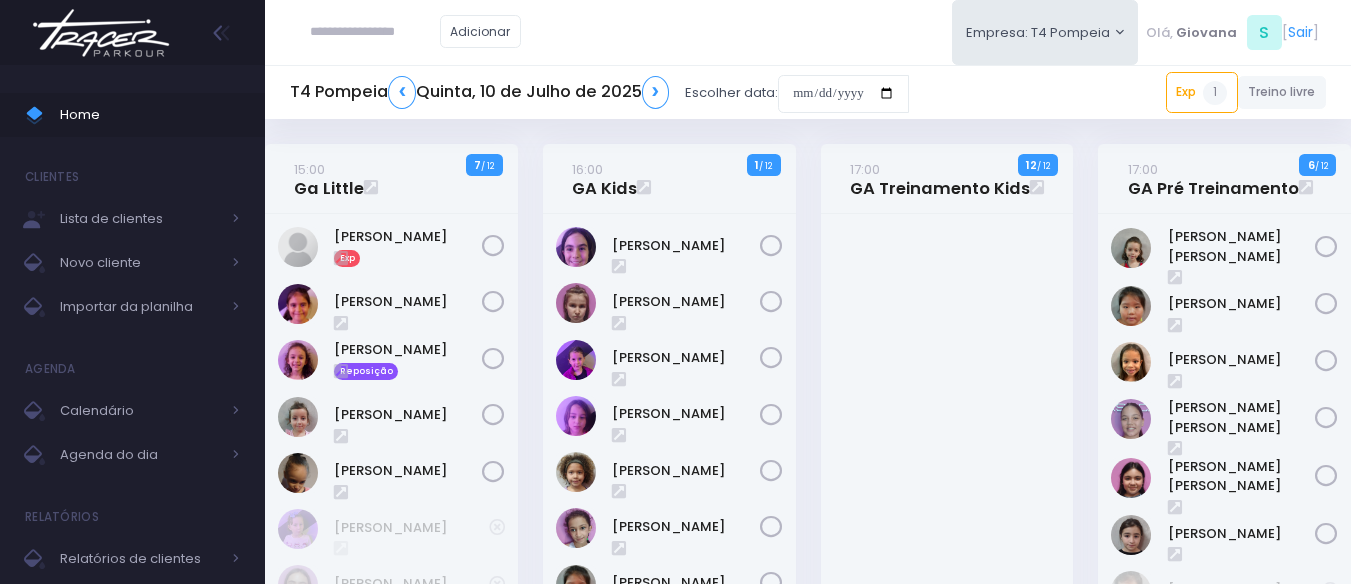 scroll, scrollTop: 0, scrollLeft: 0, axis: both 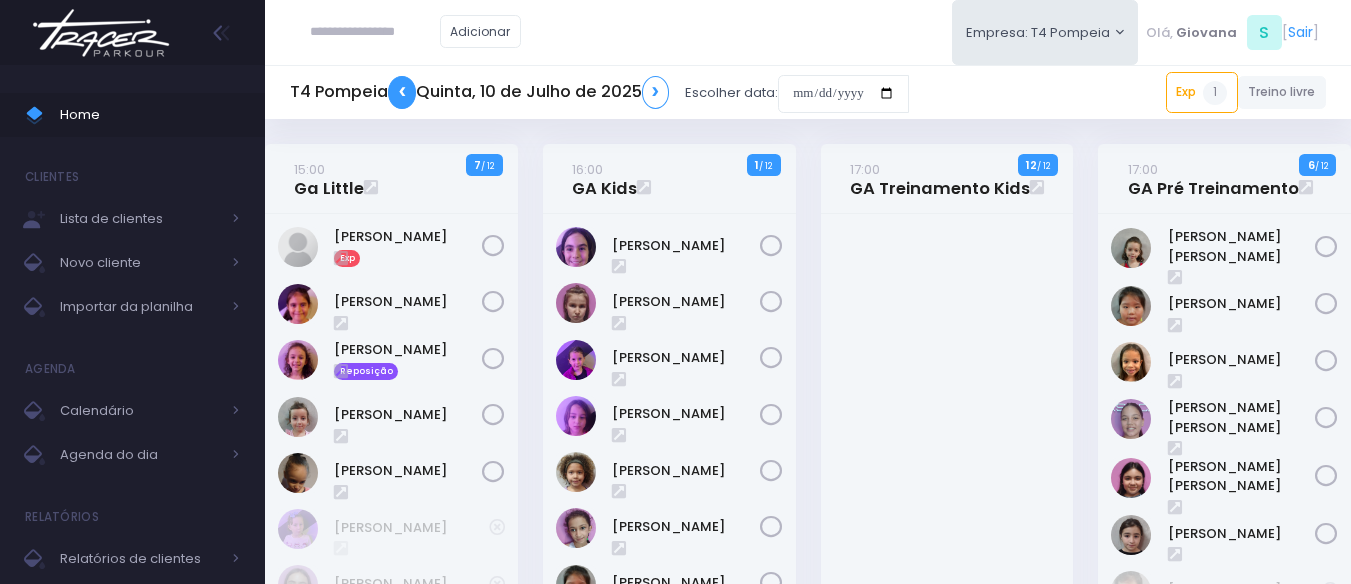 click on "❮" at bounding box center (402, 92) 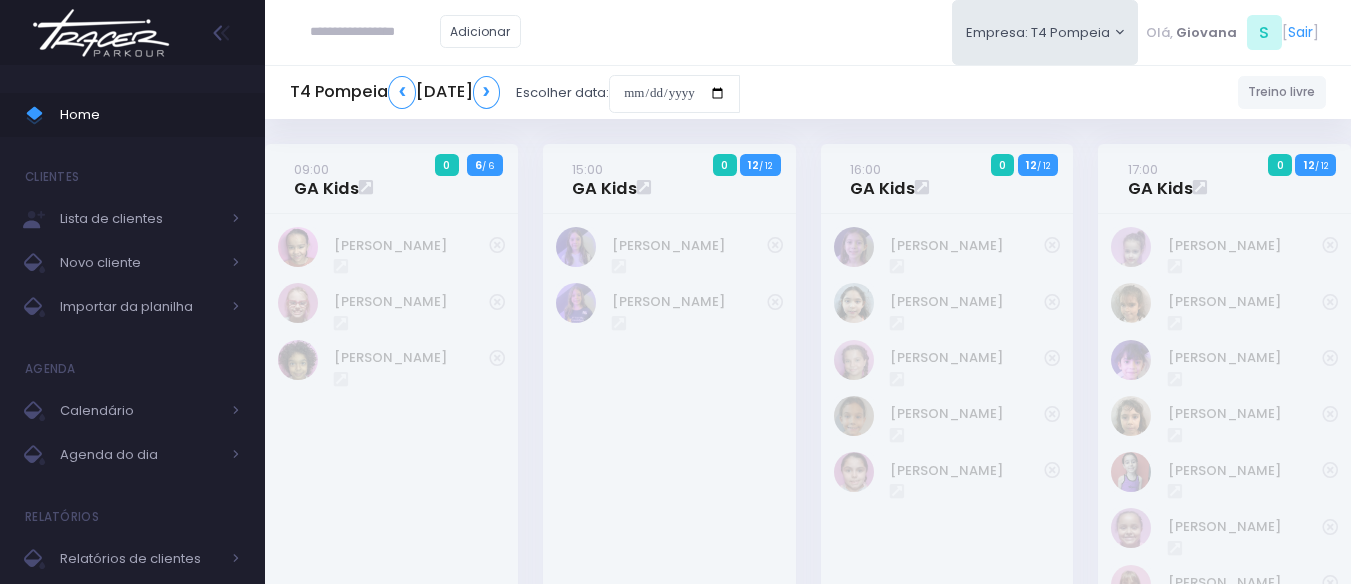scroll, scrollTop: 0, scrollLeft: 0, axis: both 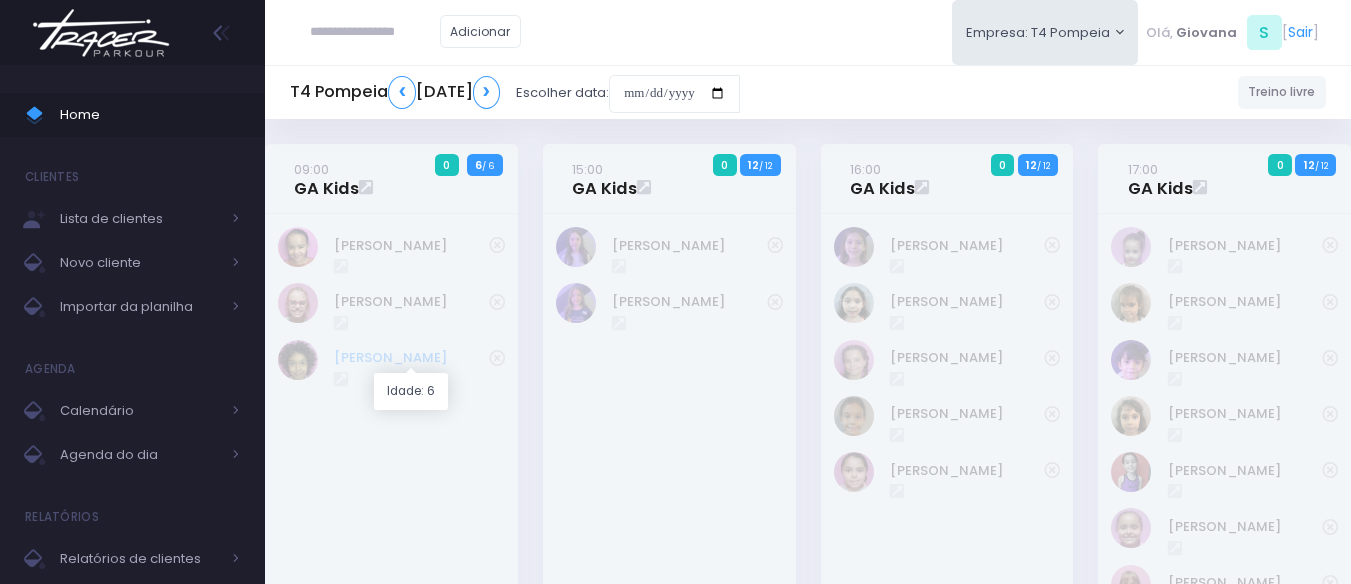 click on "[PERSON_NAME]" at bounding box center [411, 358] 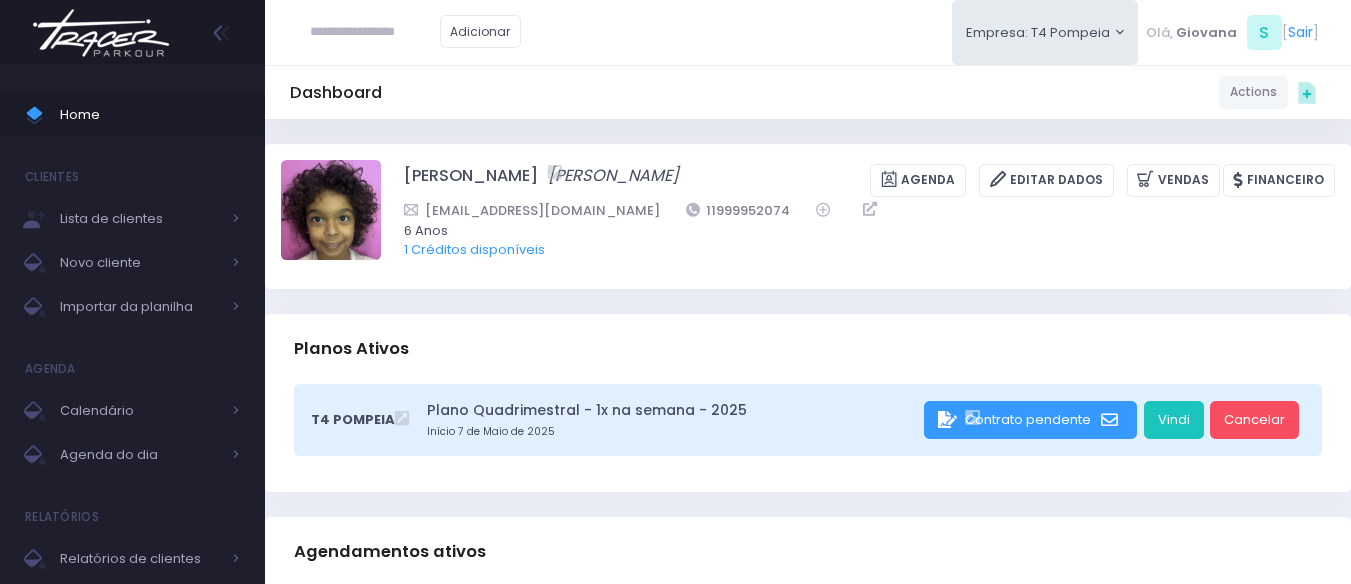 scroll, scrollTop: 0, scrollLeft: 0, axis: both 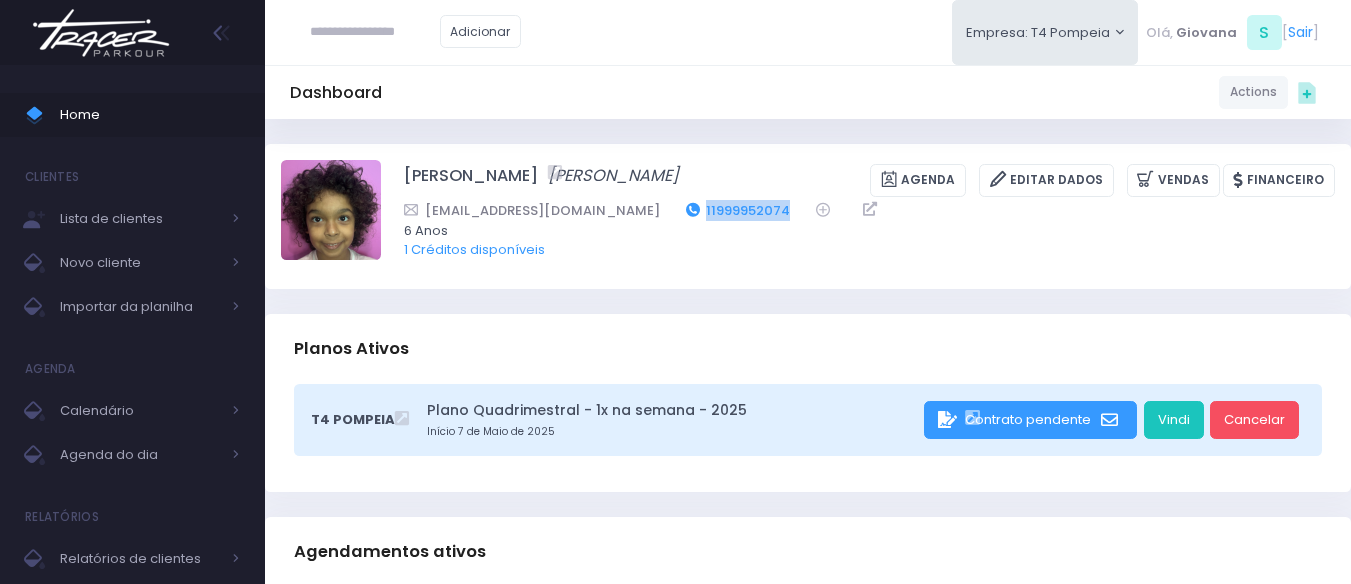 drag, startPoint x: 756, startPoint y: 205, endPoint x: 658, endPoint y: 201, distance: 98.0816 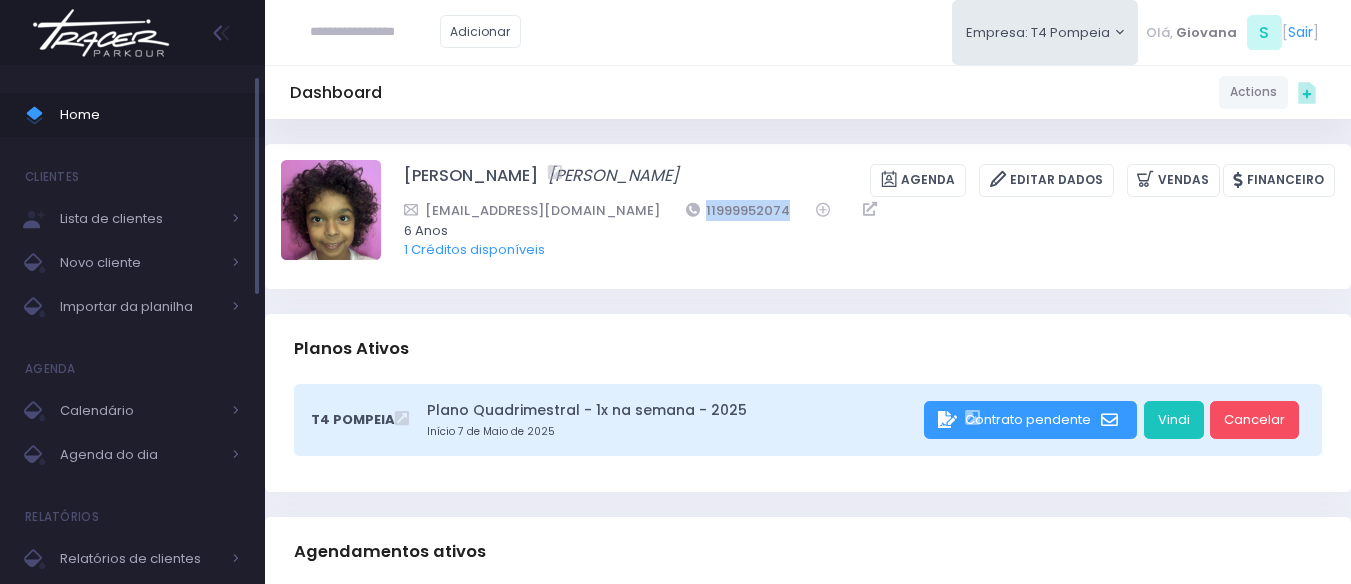 click on "Home" at bounding box center (150, 115) 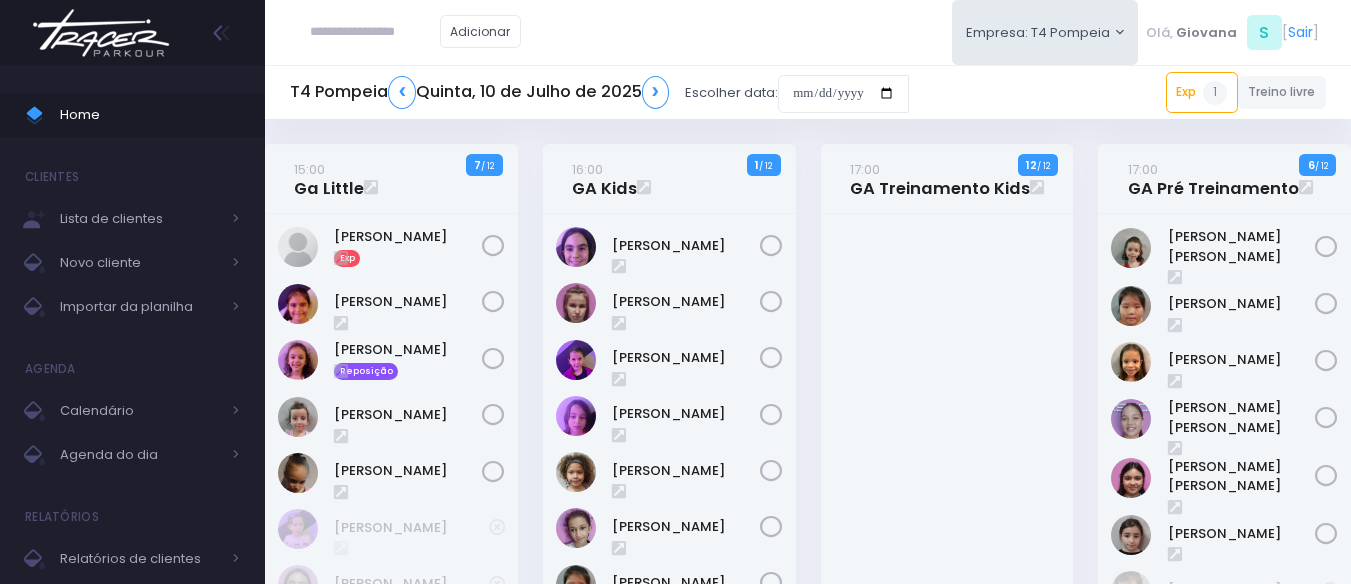 scroll, scrollTop: 0, scrollLeft: 0, axis: both 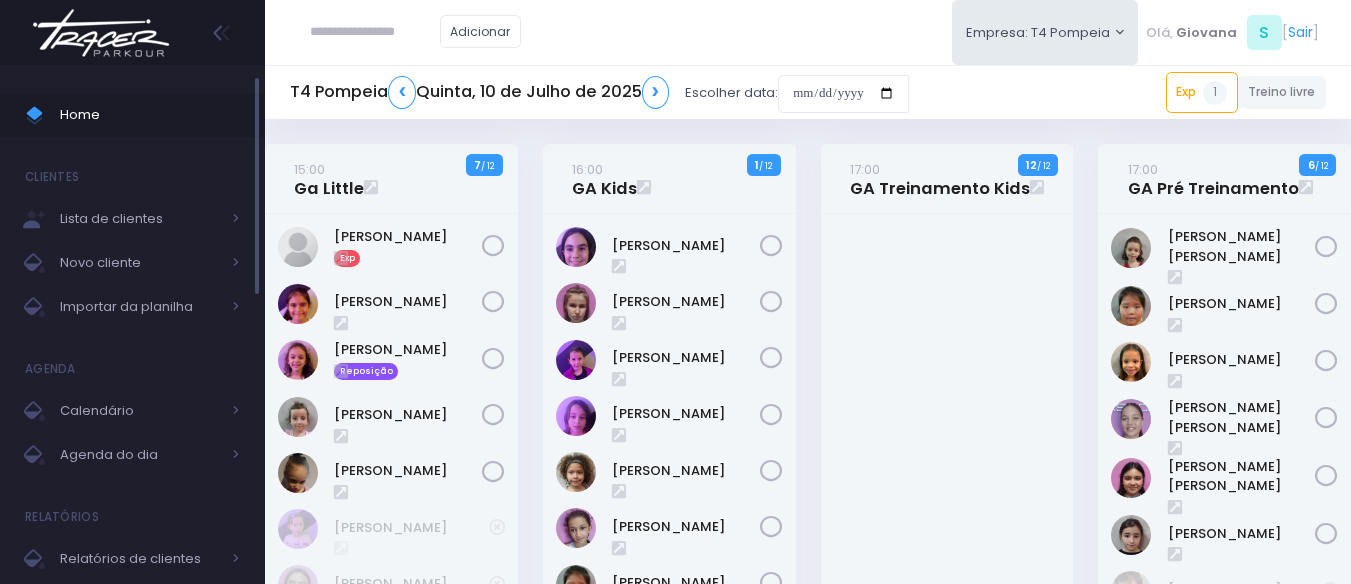 click on "Home" at bounding box center (150, 115) 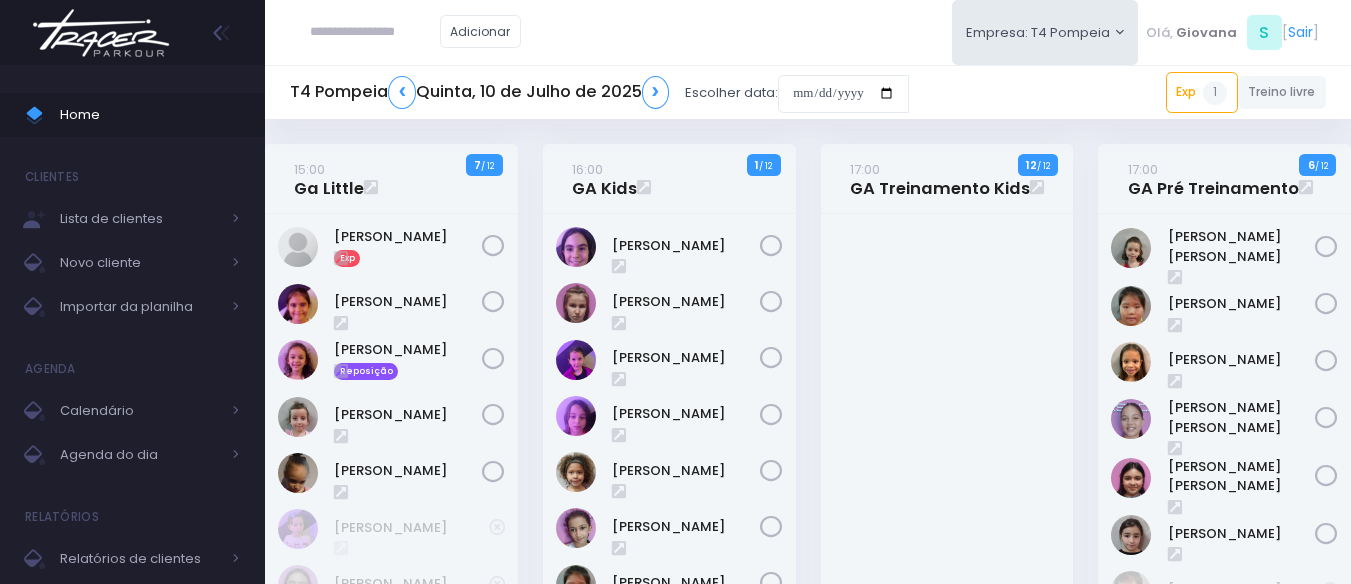 scroll, scrollTop: 0, scrollLeft: 0, axis: both 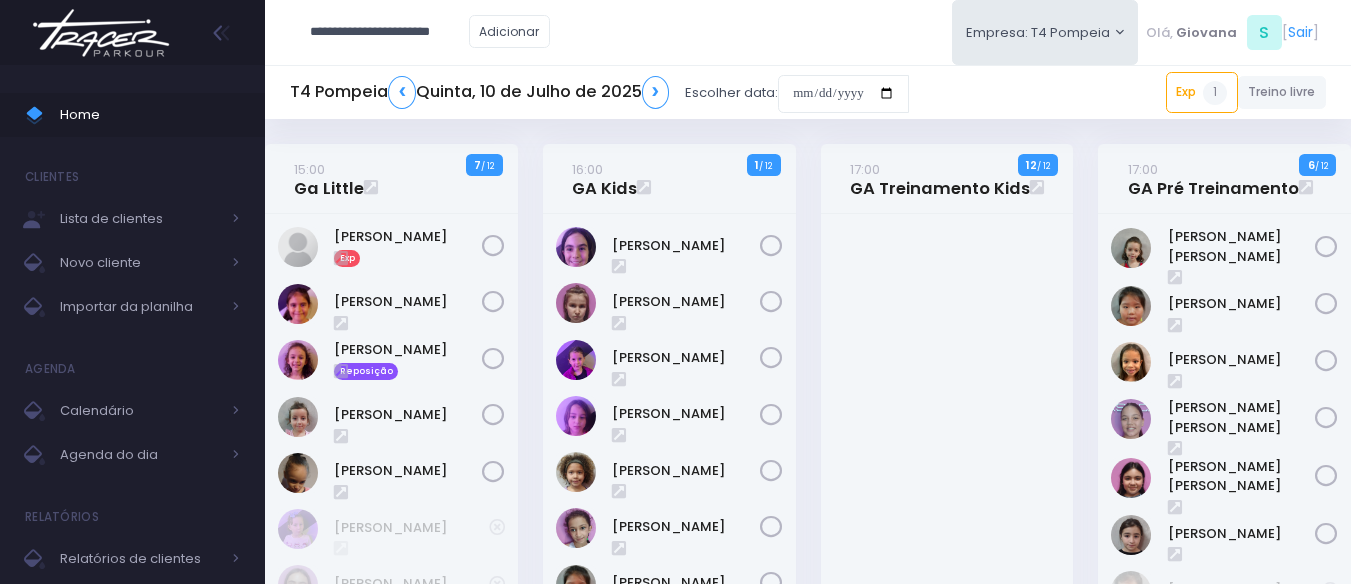 type on "**********" 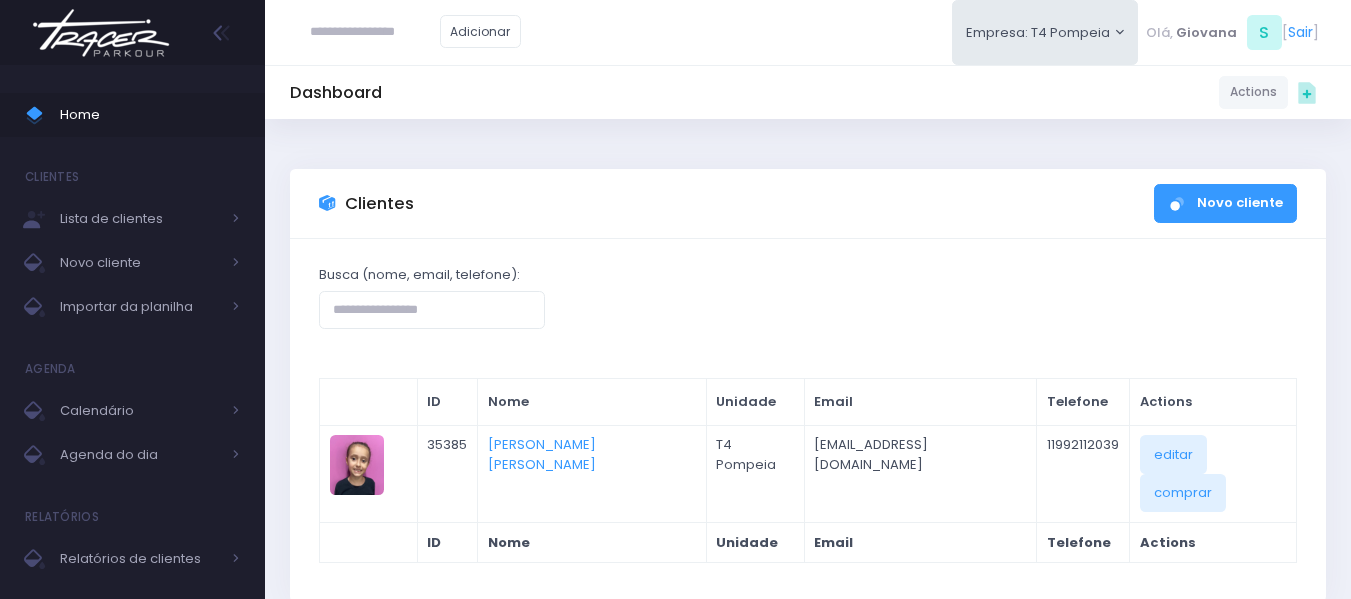 scroll, scrollTop: 0, scrollLeft: 0, axis: both 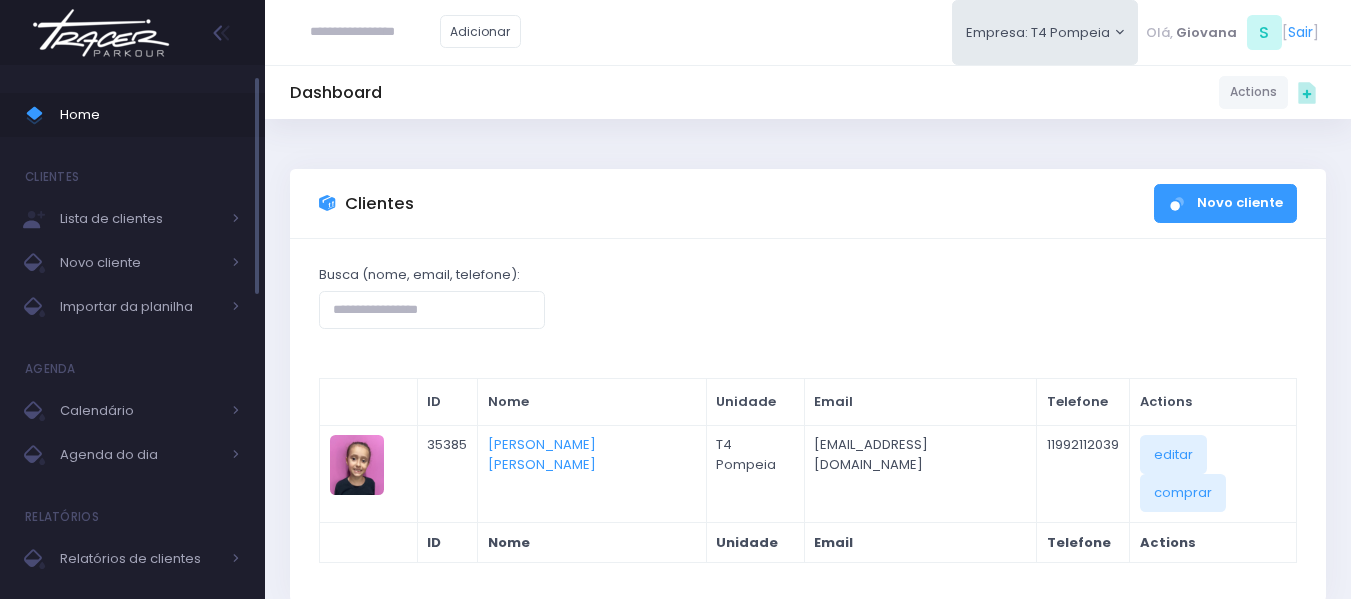 click on "Home" at bounding box center (150, 115) 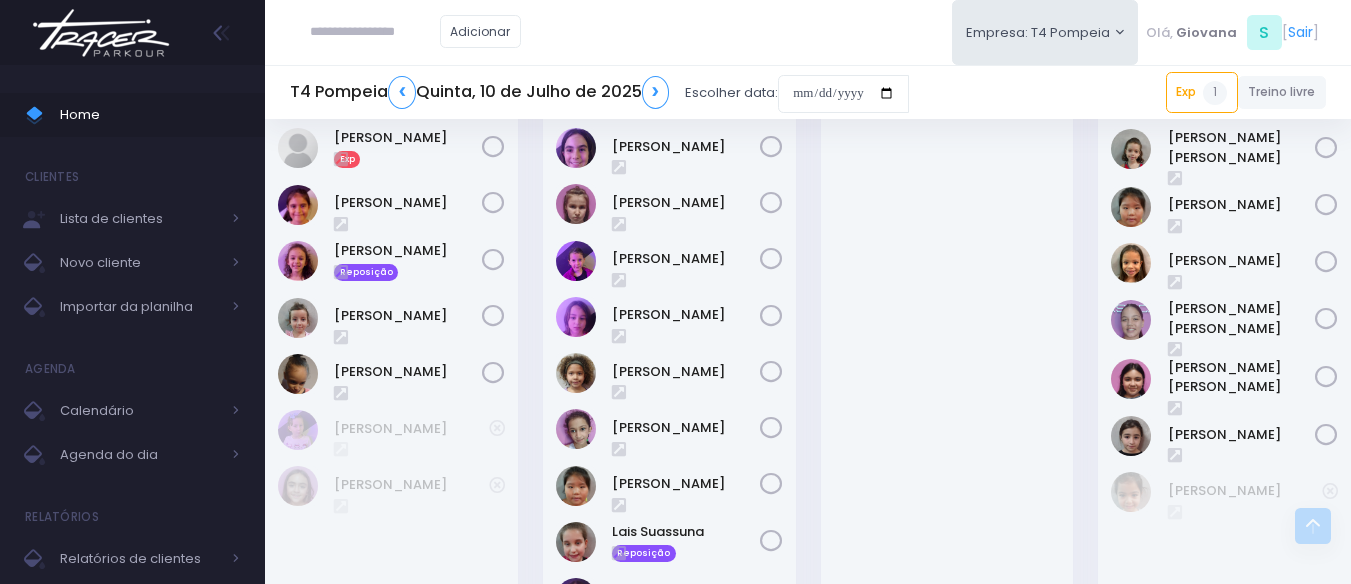 scroll, scrollTop: 0, scrollLeft: 0, axis: both 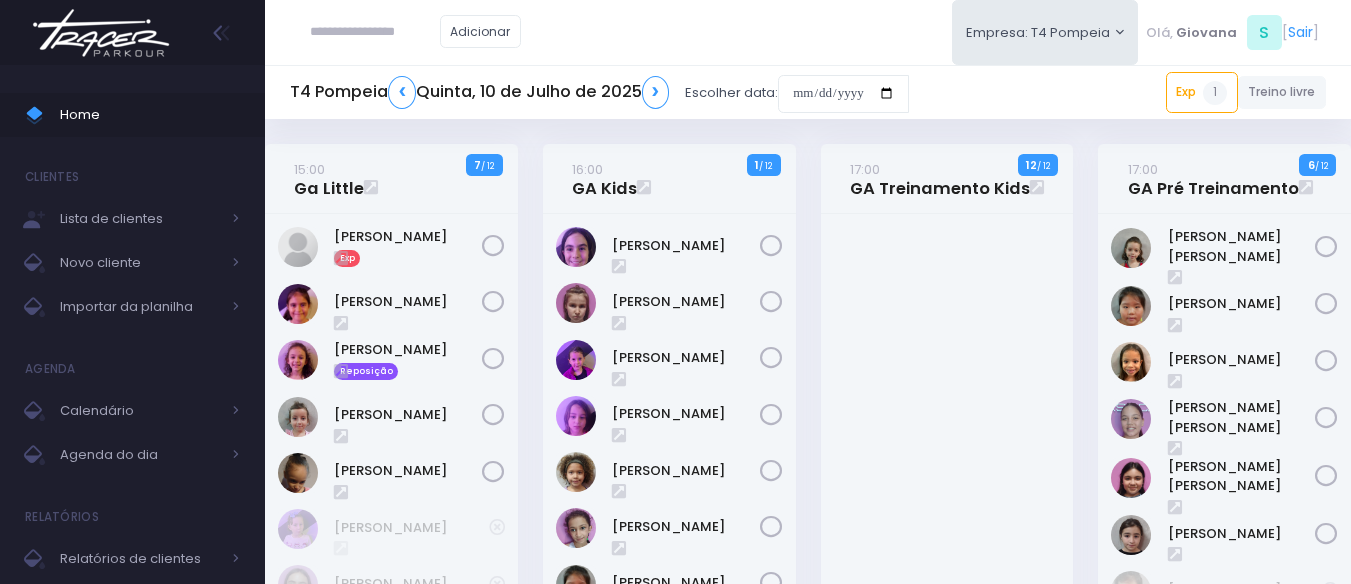 click on "17:00 GA Treinamento Kids
12  / 12" at bounding box center (947, 514) 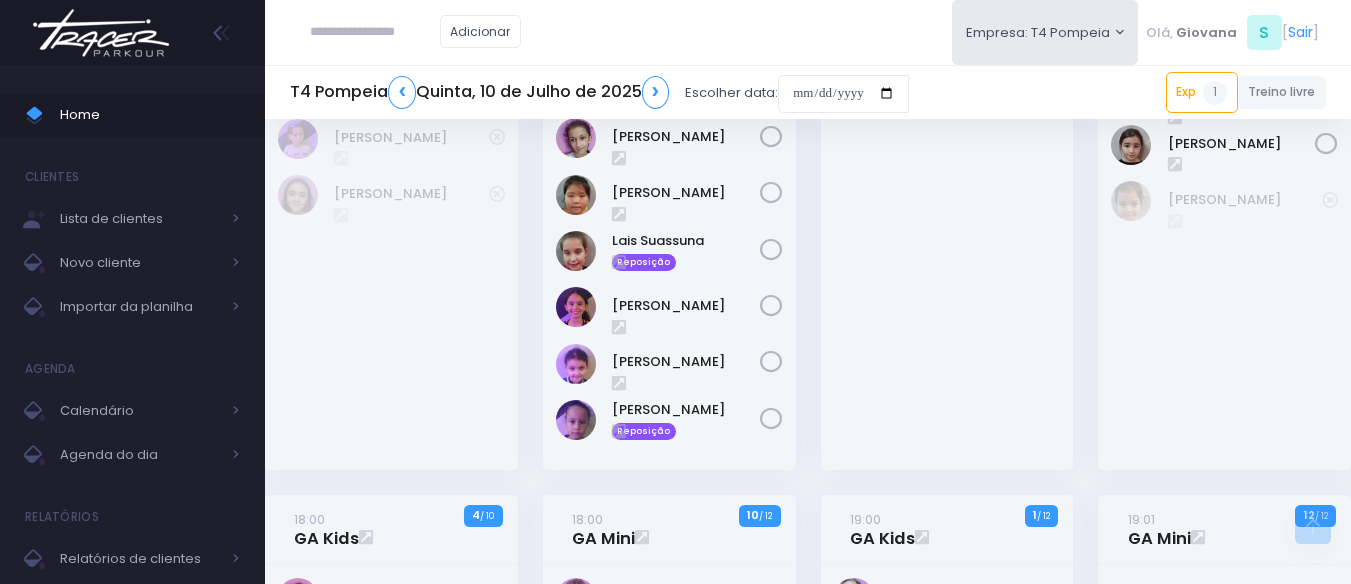 scroll, scrollTop: 0, scrollLeft: 0, axis: both 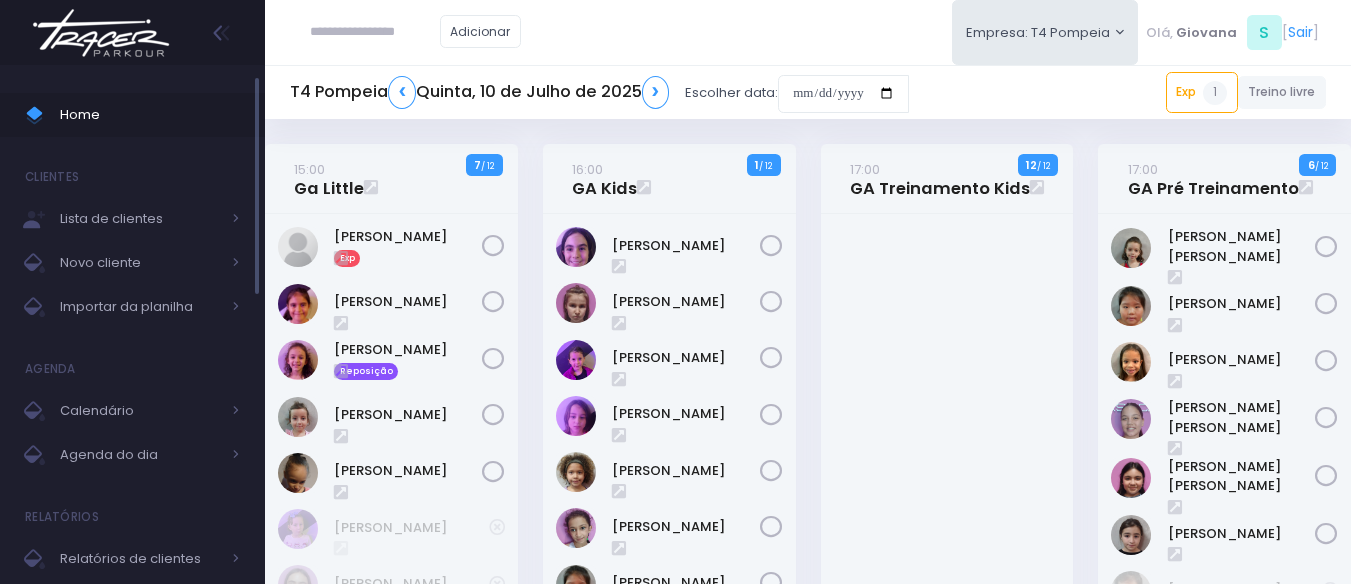 click on "Home" at bounding box center [150, 115] 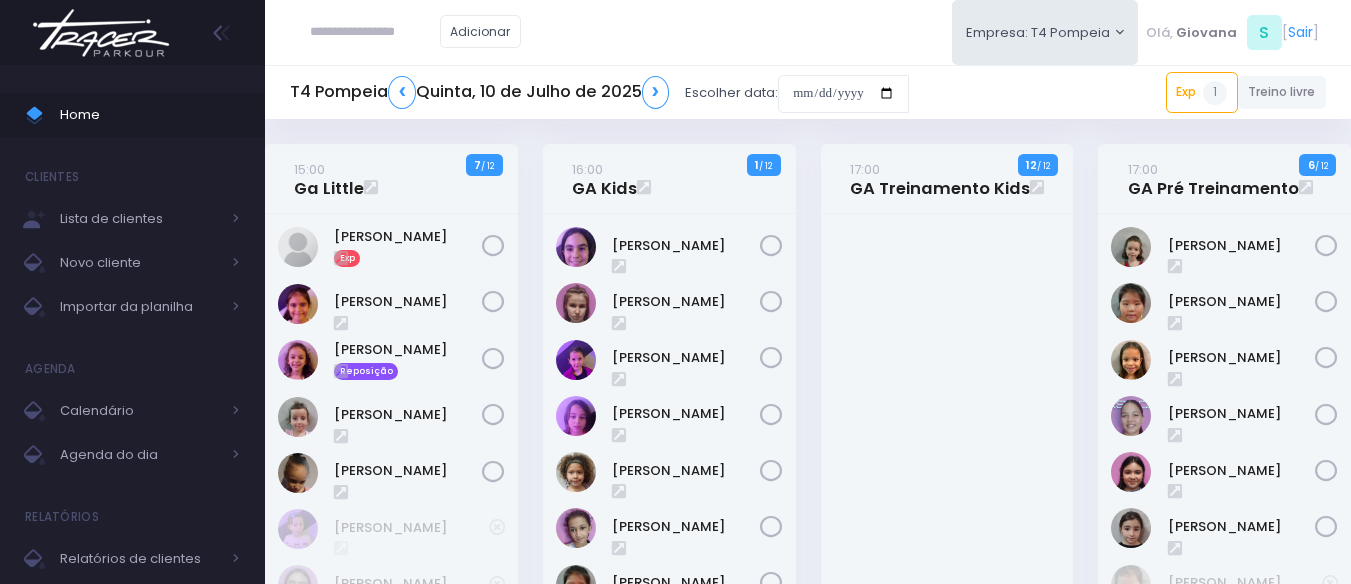 scroll, scrollTop: 0, scrollLeft: 0, axis: both 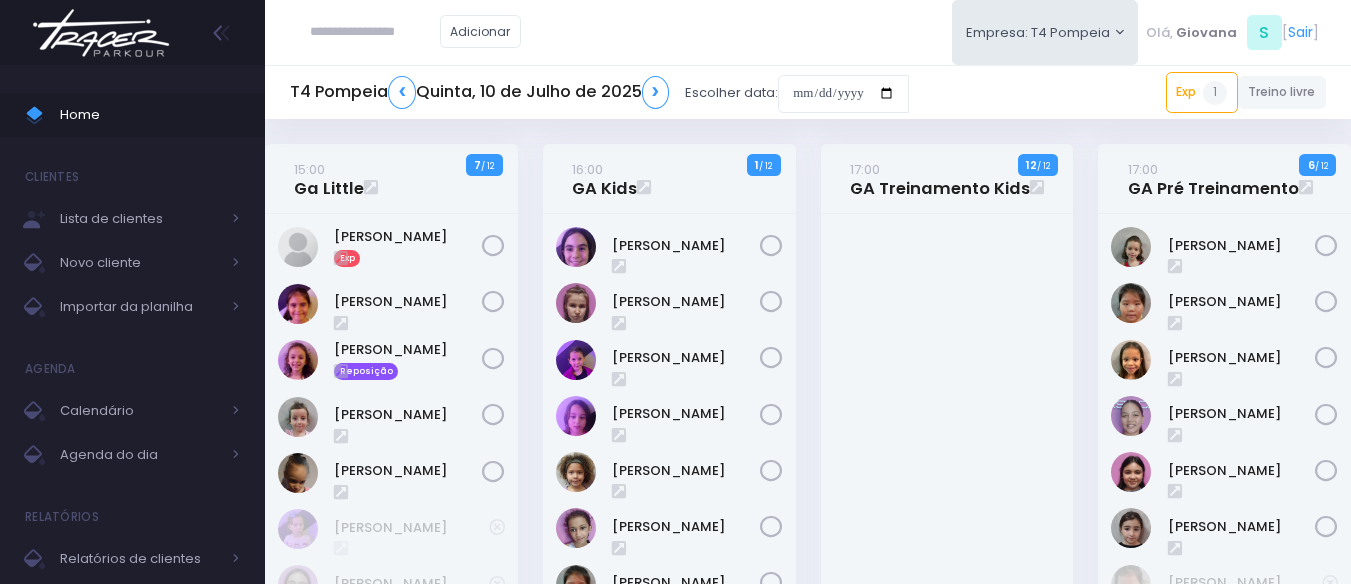 click at bounding box center [375, 32] 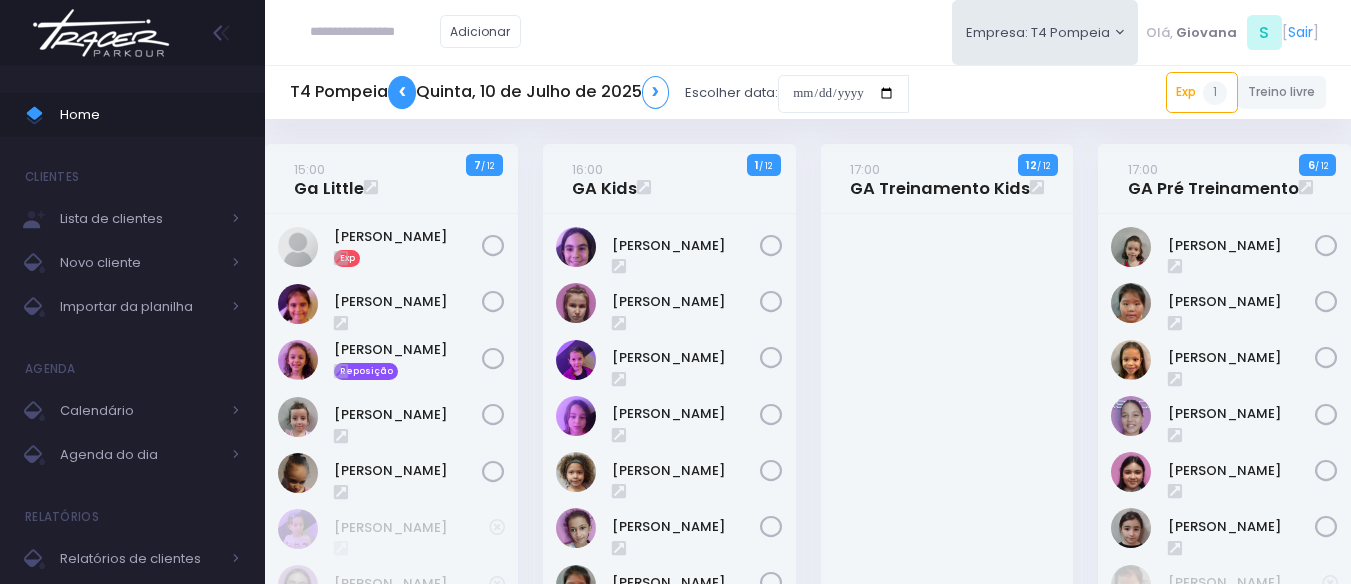 click on "❮" at bounding box center (402, 92) 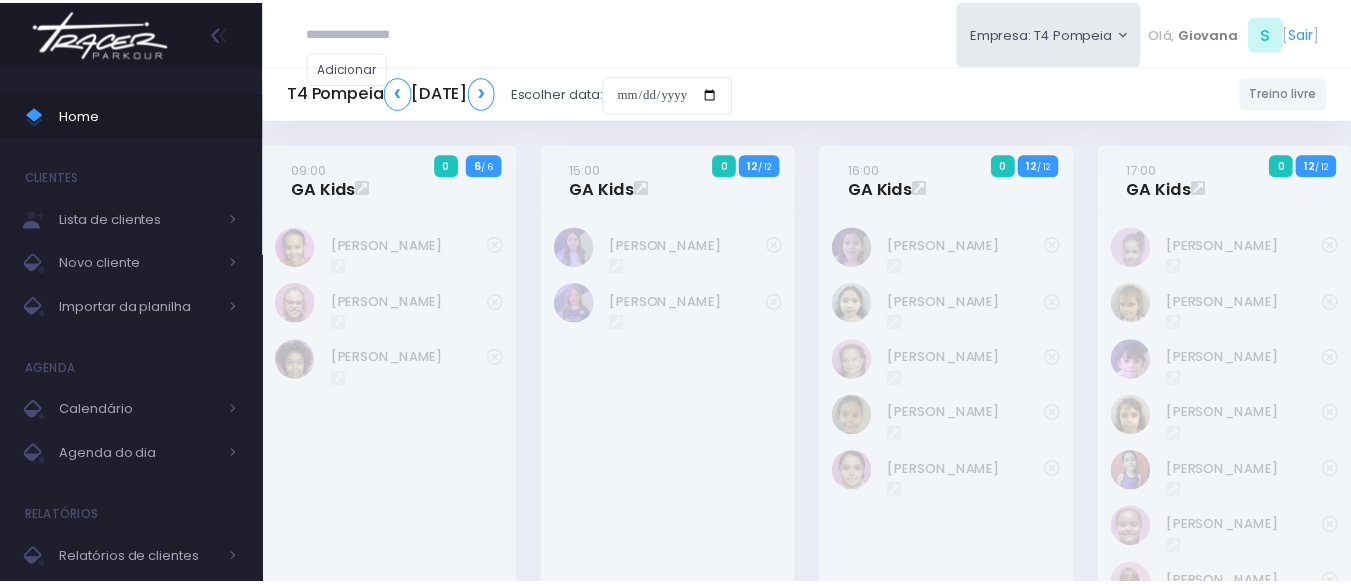 scroll, scrollTop: 0, scrollLeft: 0, axis: both 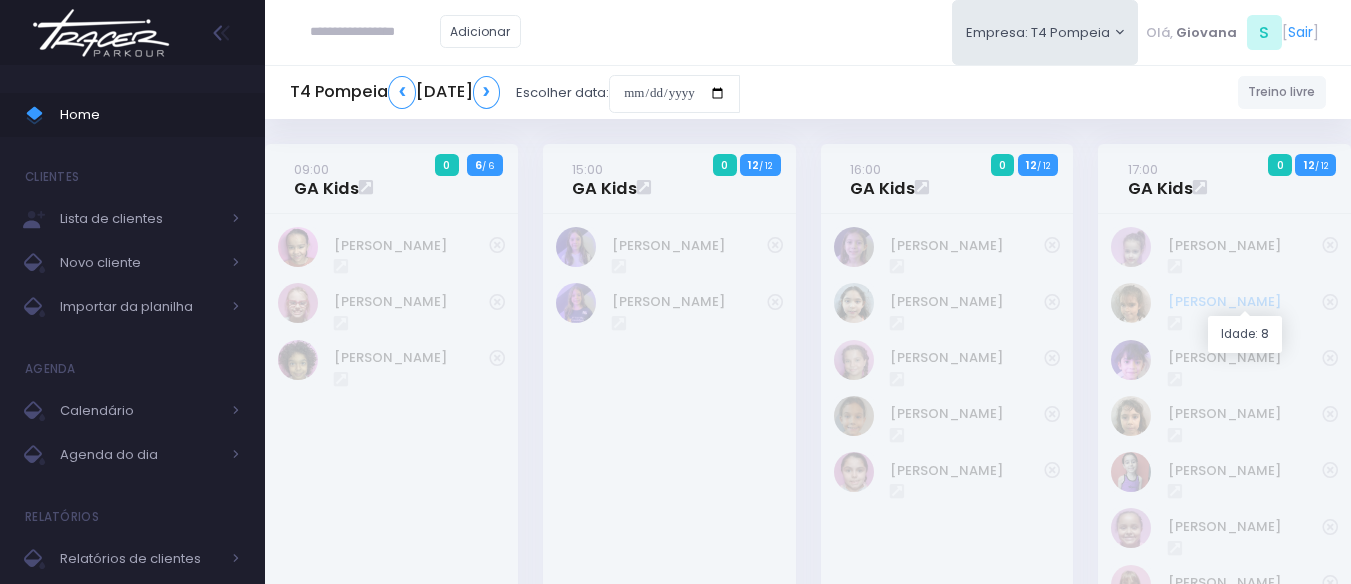 click on "Isabel Barbieri" at bounding box center (1245, 302) 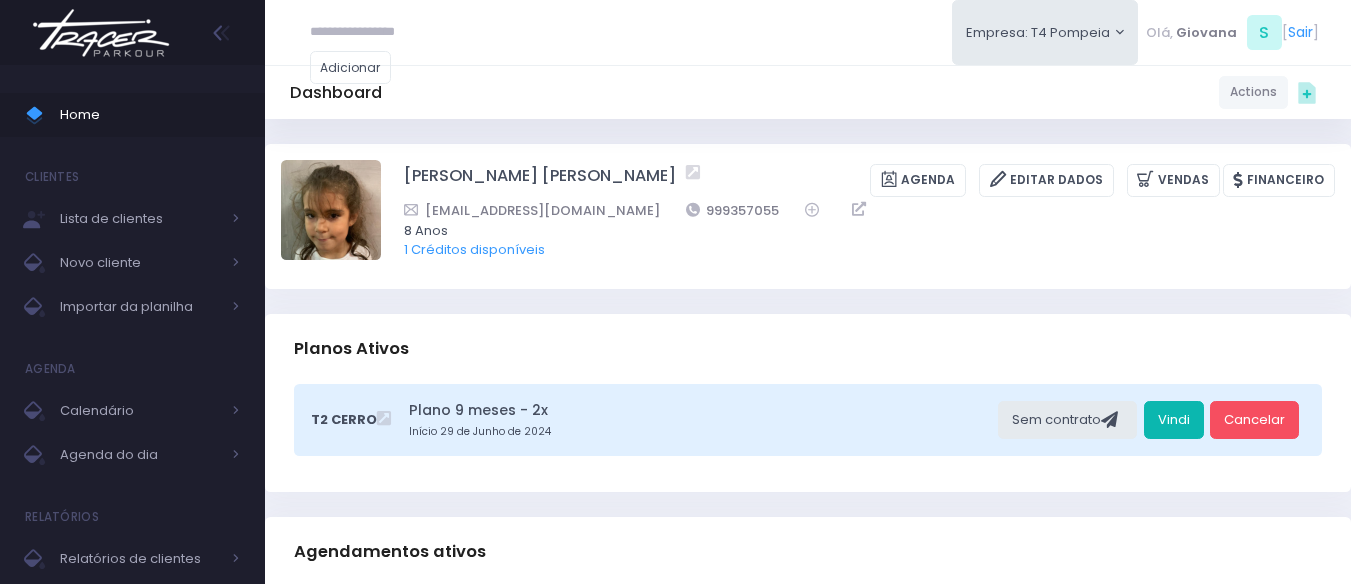 scroll, scrollTop: 0, scrollLeft: 0, axis: both 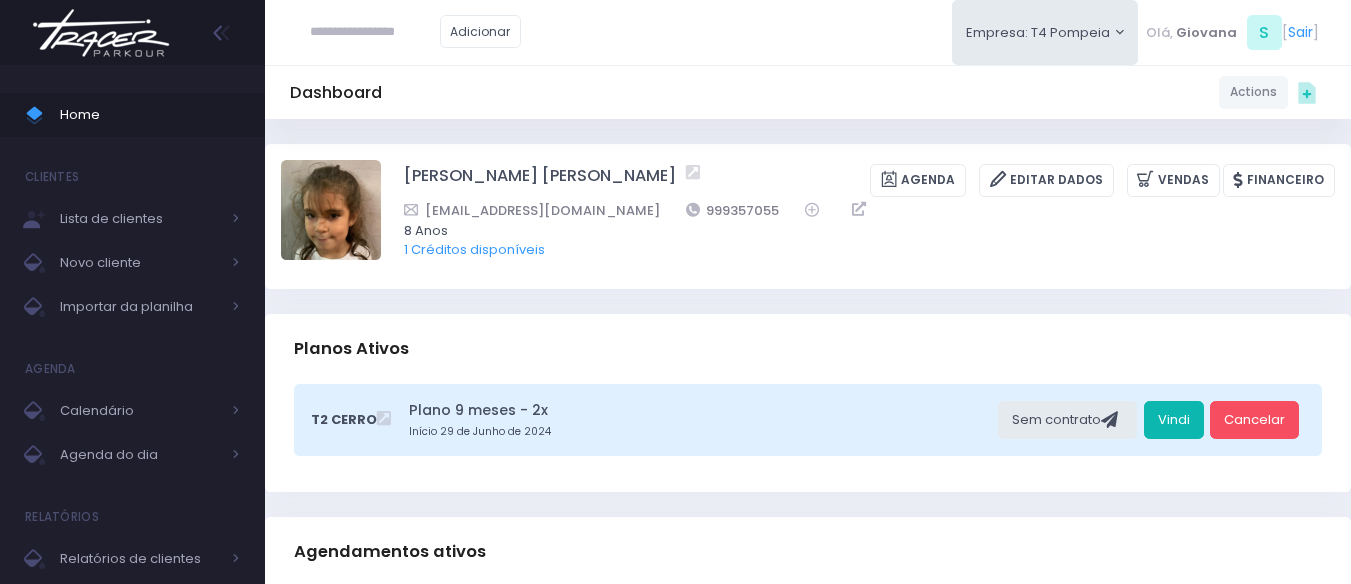 click on "Vindi" at bounding box center [1174, 420] 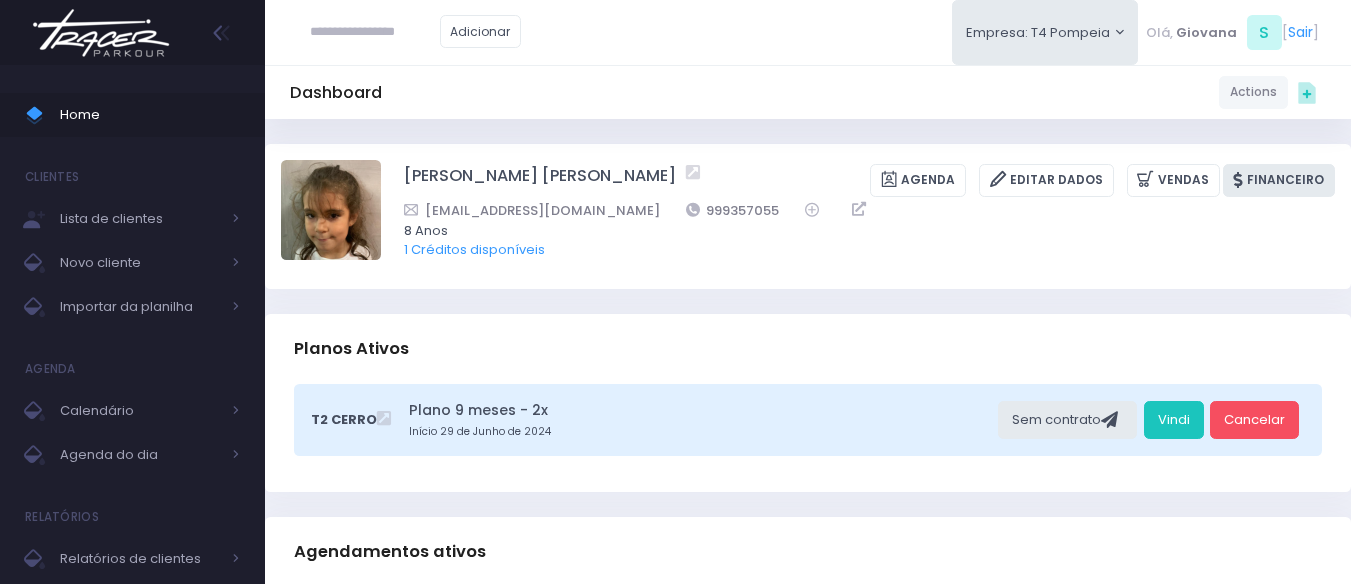 click at bounding box center (1240, 180) 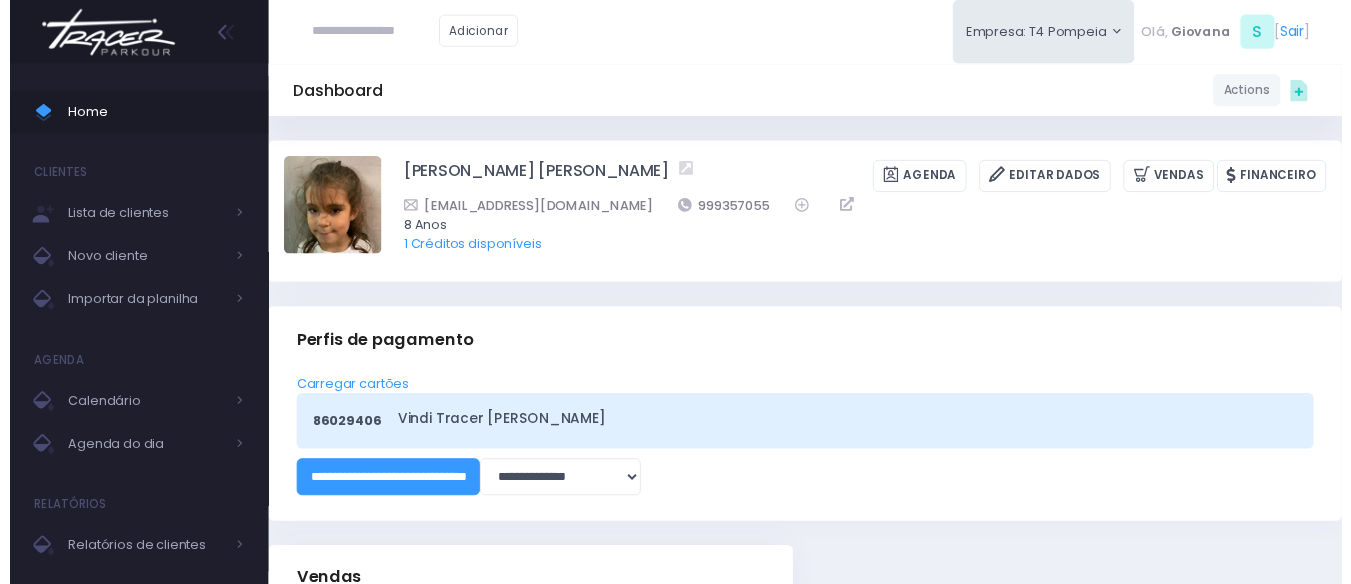 scroll, scrollTop: 0, scrollLeft: 0, axis: both 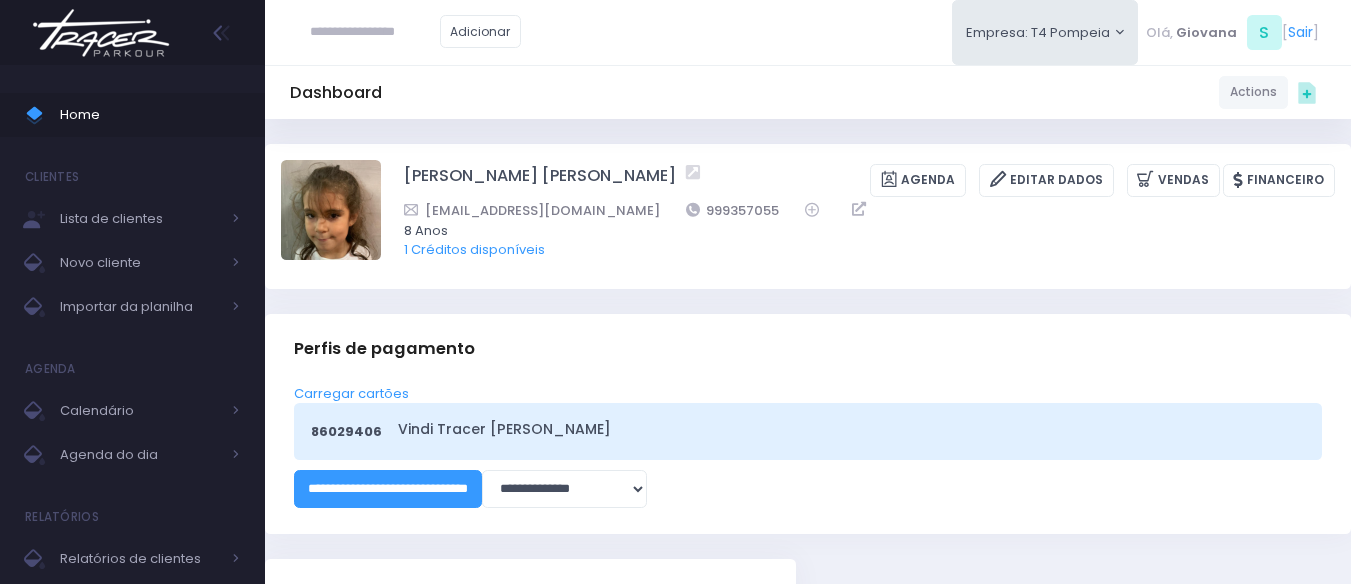 click at bounding box center (375, 32) 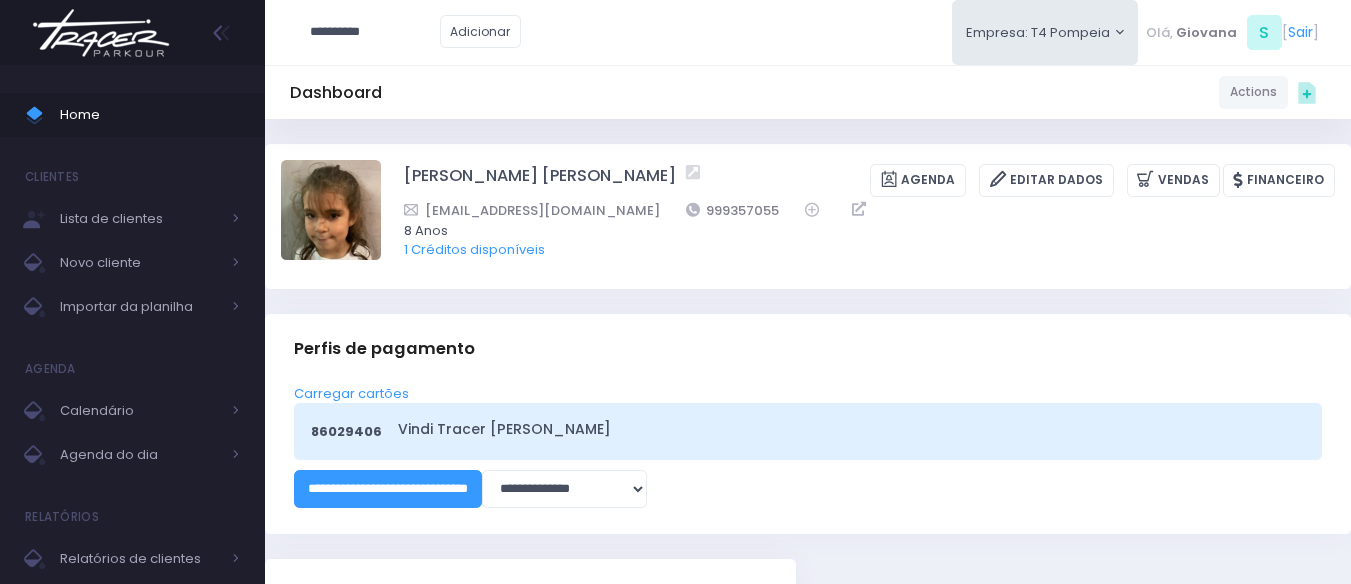type on "**********" 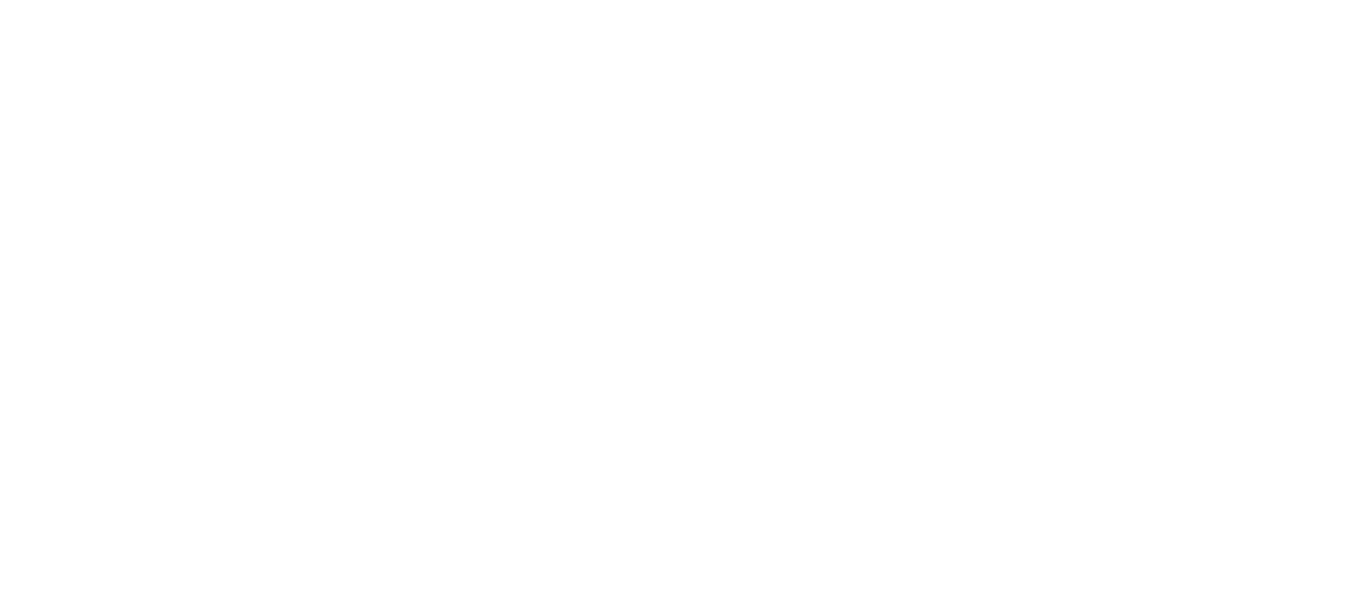 scroll, scrollTop: 0, scrollLeft: 0, axis: both 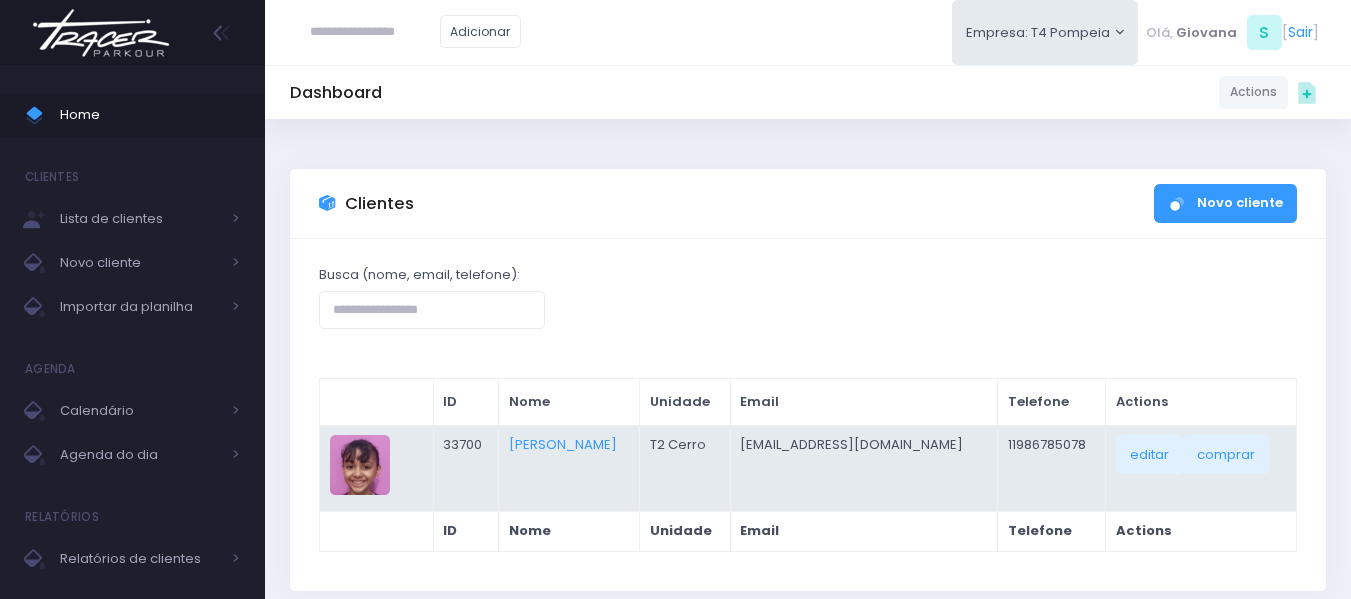 click on "[PERSON_NAME]" at bounding box center (568, 468) 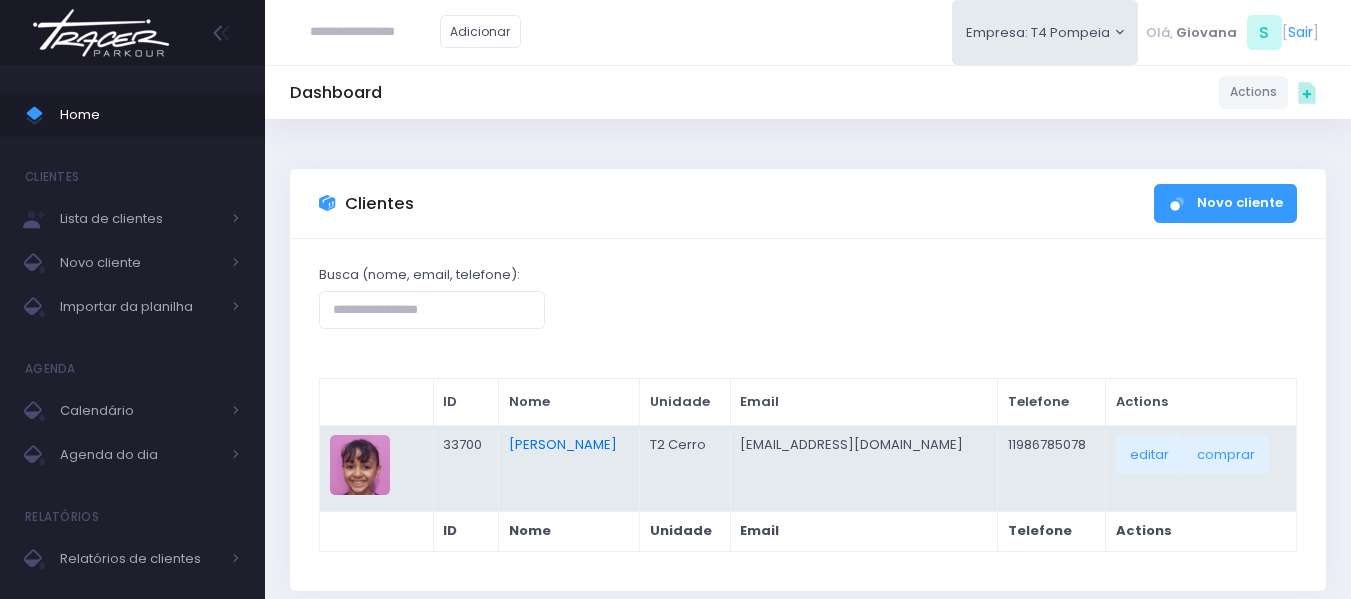 click on "[PERSON_NAME]" at bounding box center (563, 444) 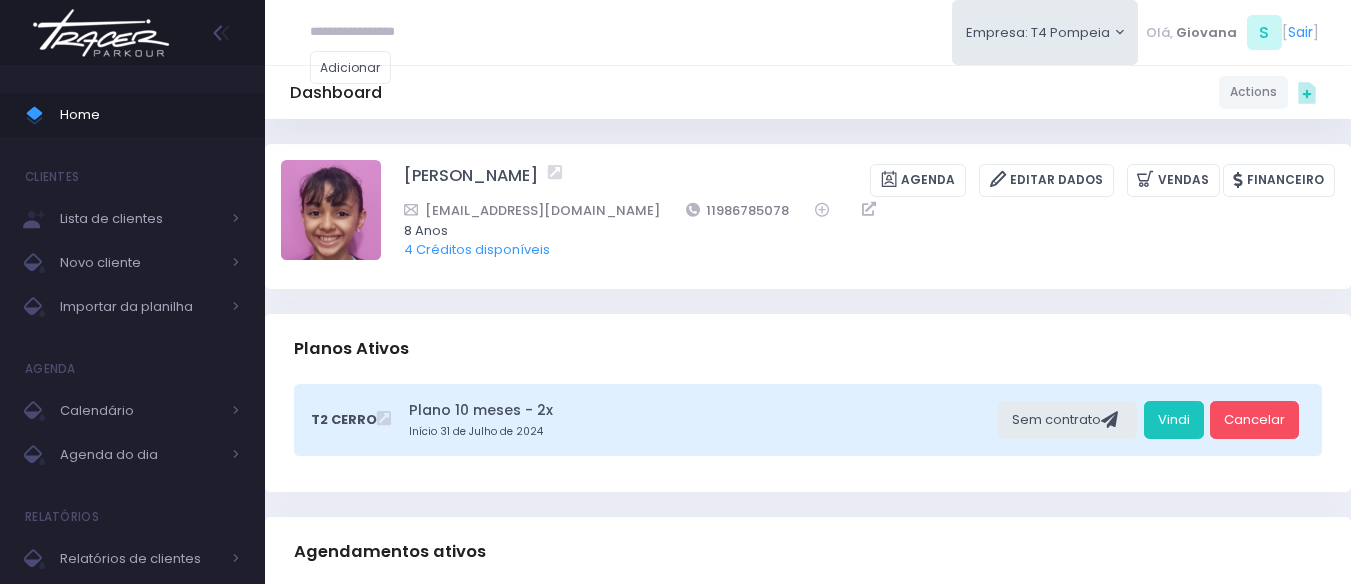 scroll, scrollTop: 0, scrollLeft: 0, axis: both 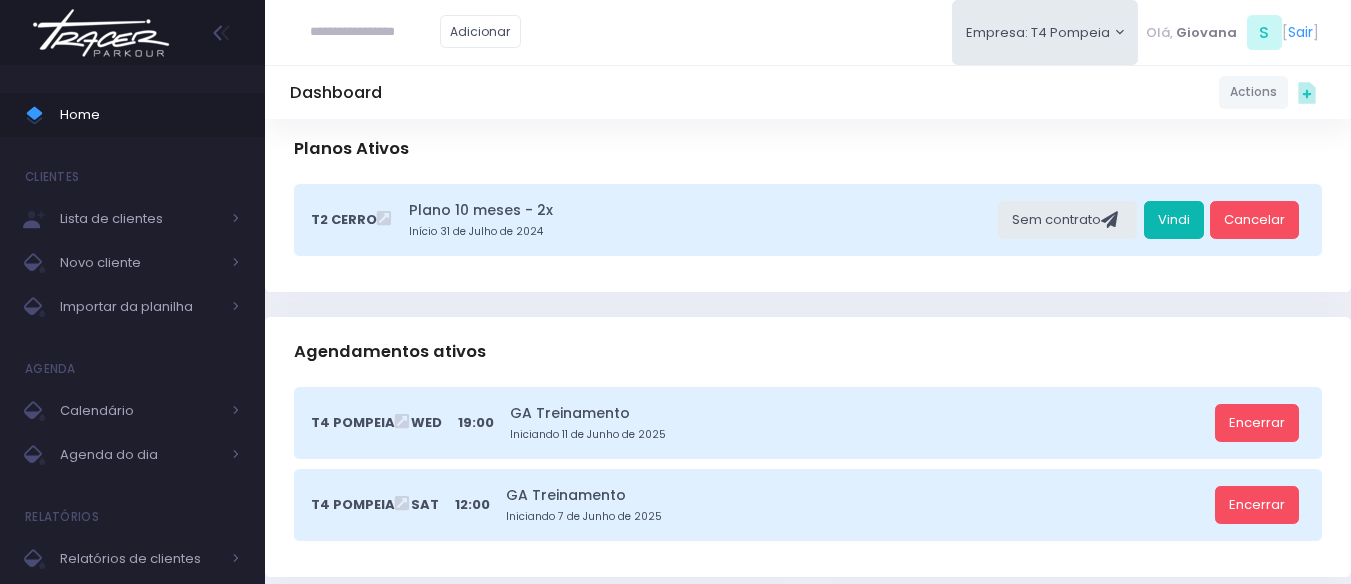 click on "Vindi" at bounding box center [1174, 220] 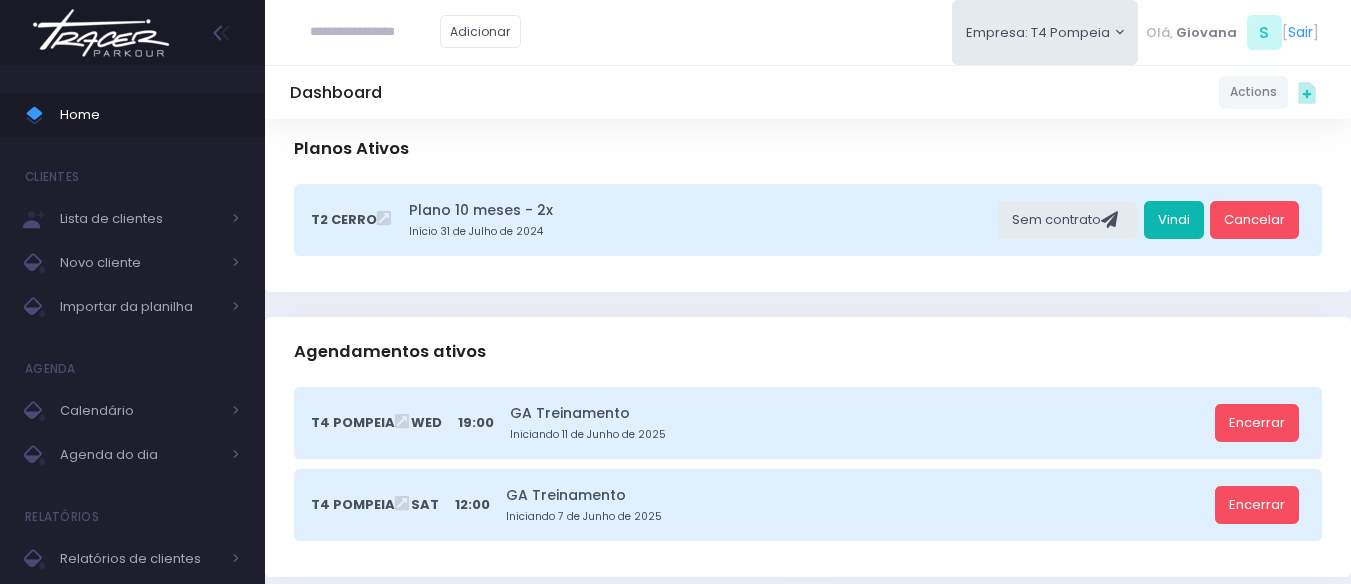 click on "Vindi" at bounding box center (1174, 220) 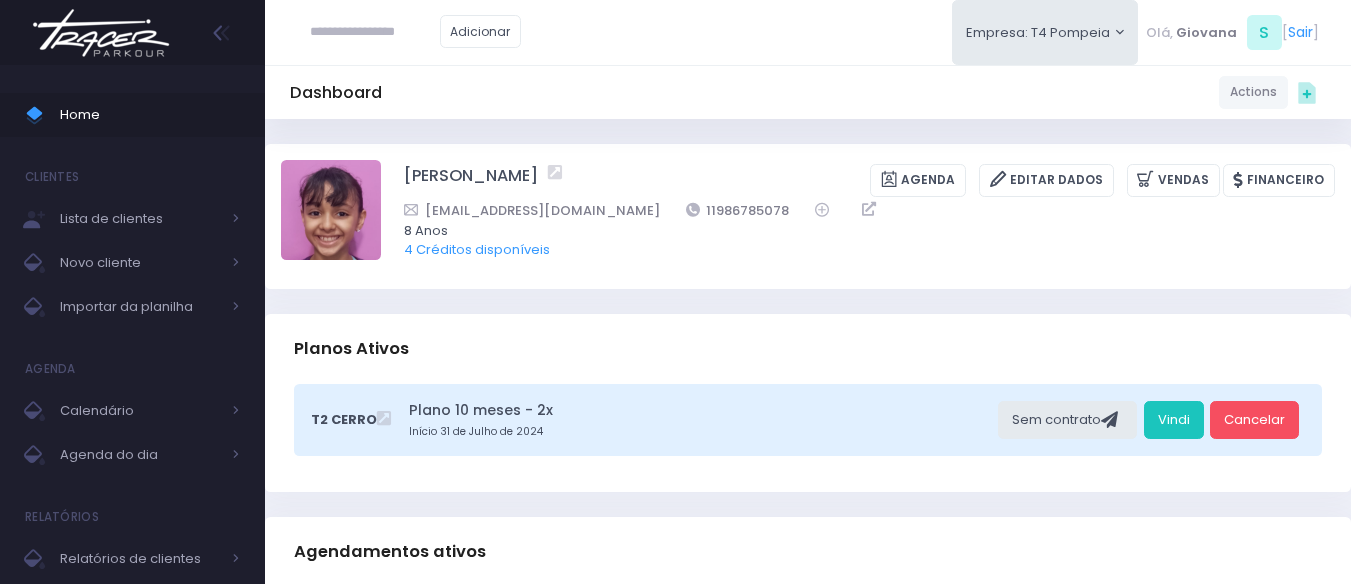 click on "Dashboard
Actions
Choose Label:
Customer
Partner
Suplier
Member
Staff
Add new" at bounding box center [808, 7131] 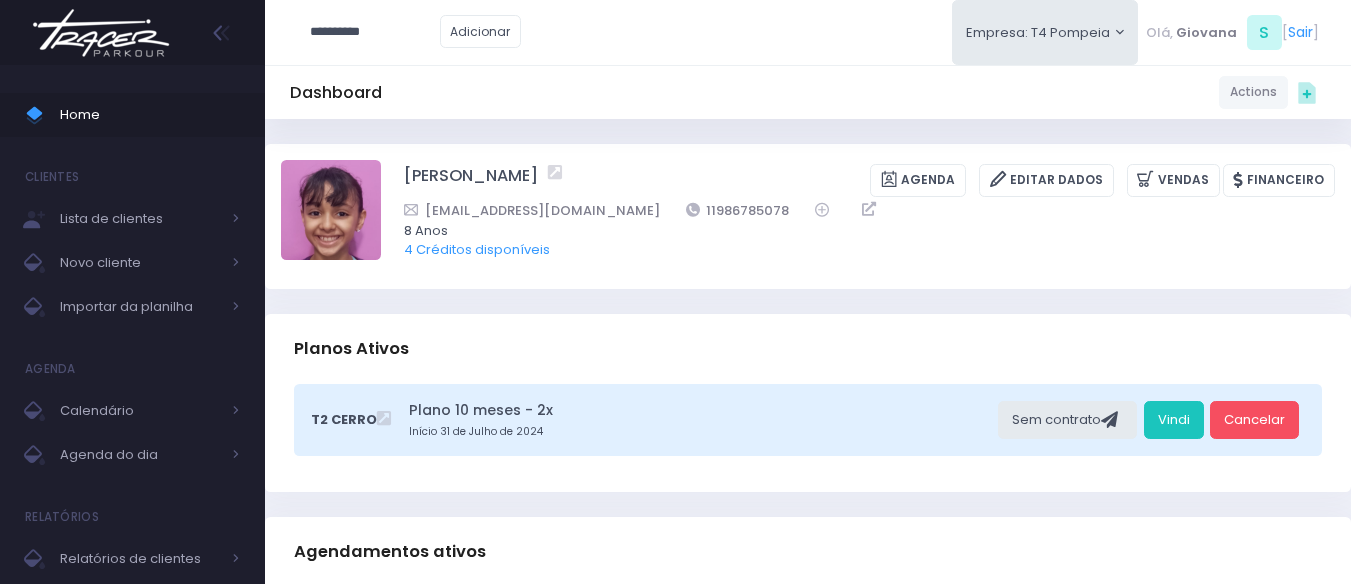type on "**********" 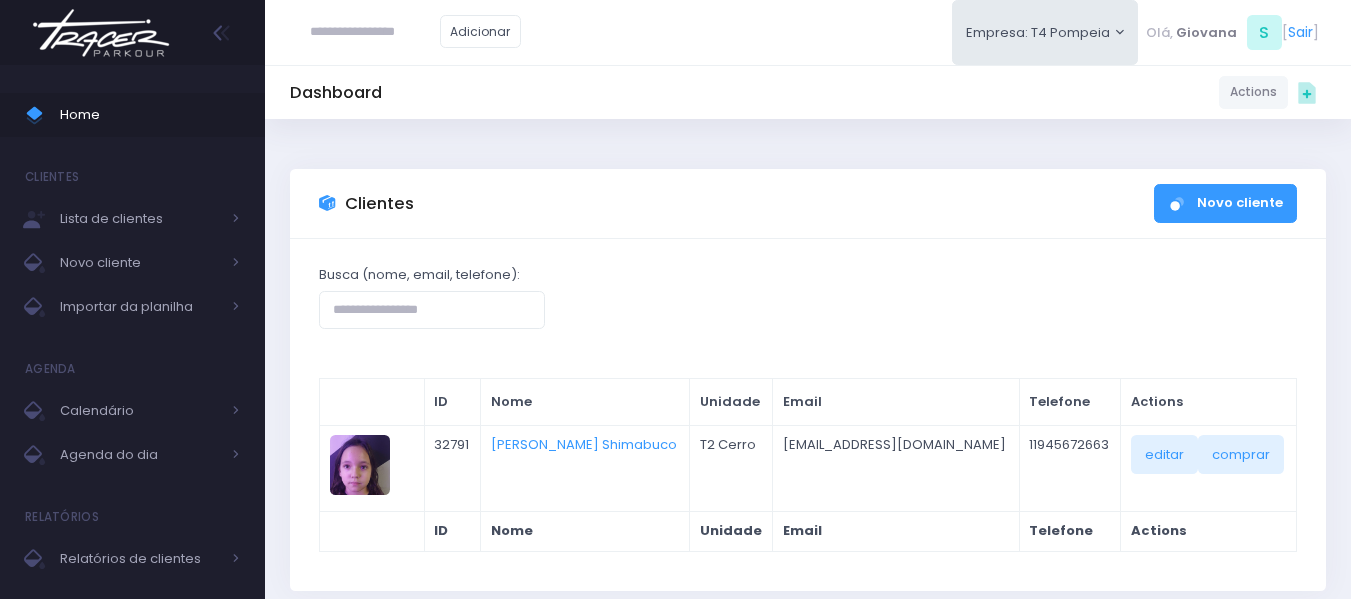 scroll, scrollTop: 107, scrollLeft: 0, axis: vertical 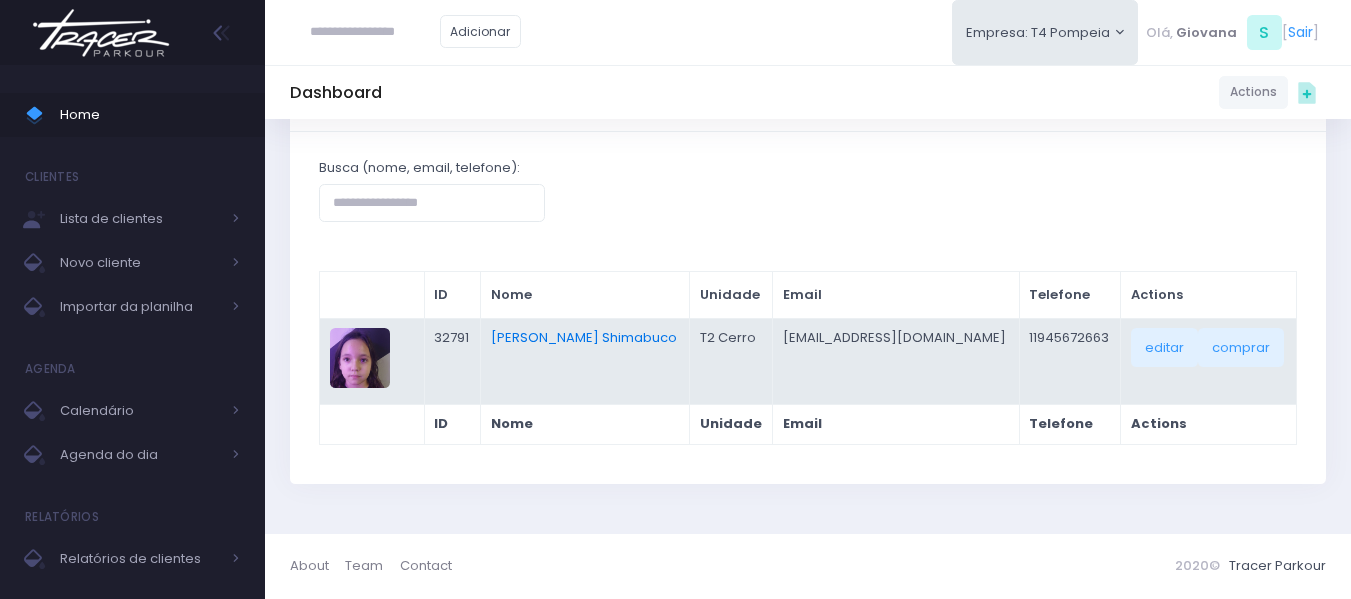 click on "[PERSON_NAME] Shimabuco" at bounding box center (584, 337) 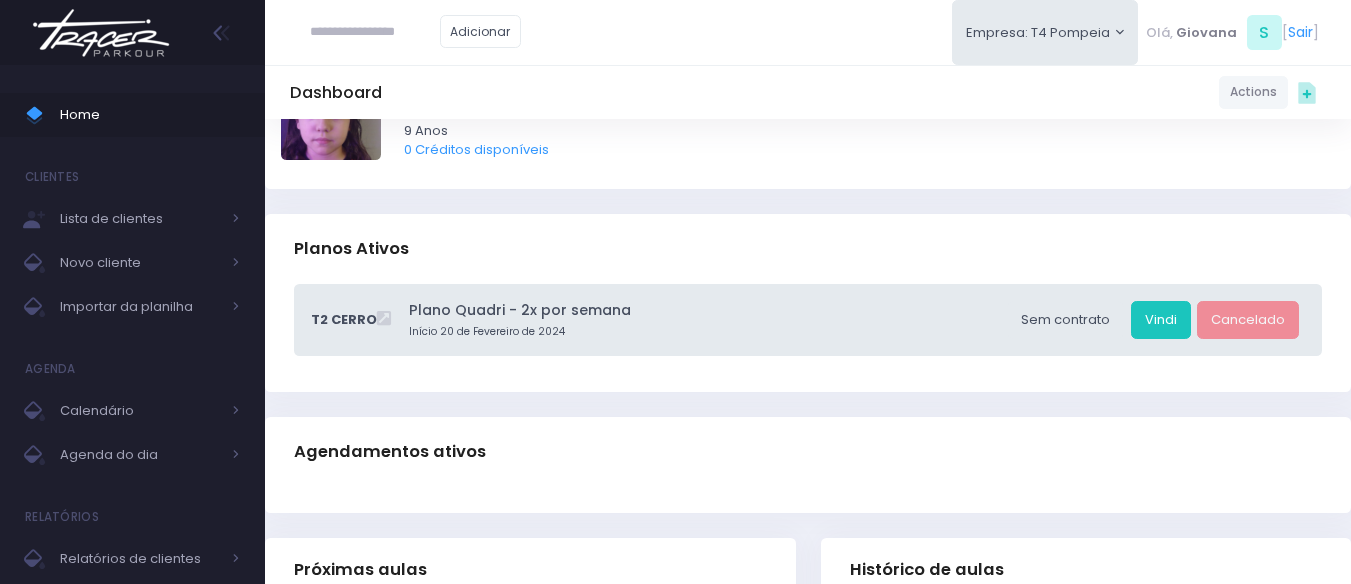 scroll, scrollTop: 0, scrollLeft: 0, axis: both 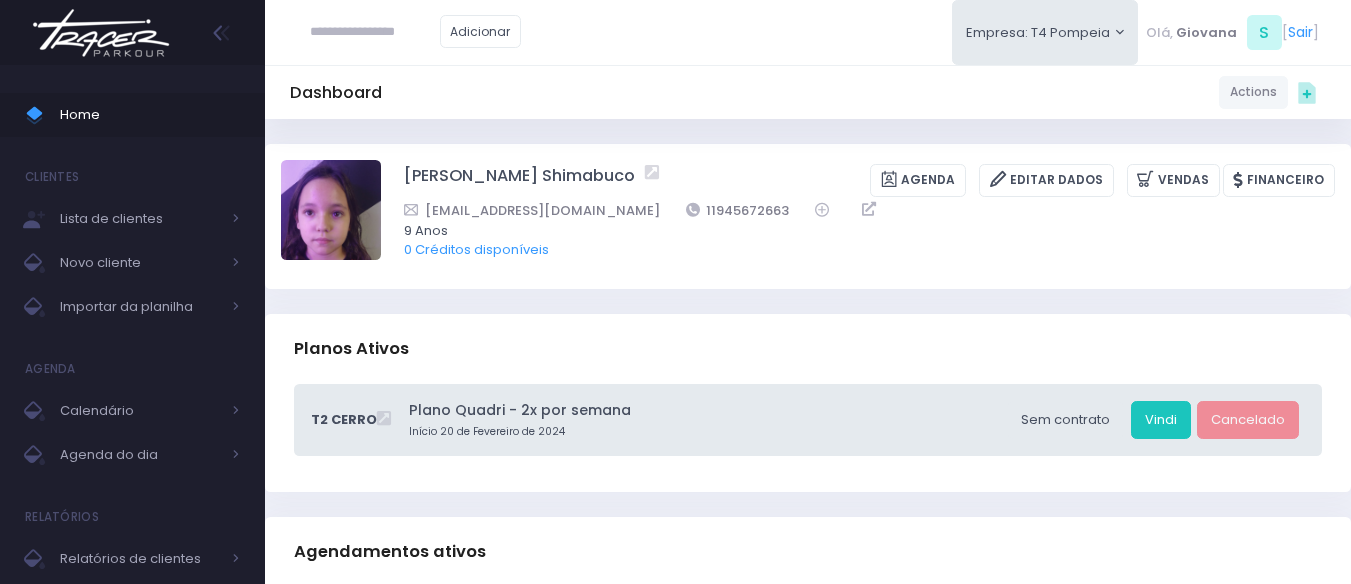 click on "[PERSON_NAME] Shimabuco
[GEOGRAPHIC_DATA]
Editar Dados
[GEOGRAPHIC_DATA]
Financeiro
[EMAIL_ADDRESS][DOMAIN_NAME]
11945672663" at bounding box center (869, 216) 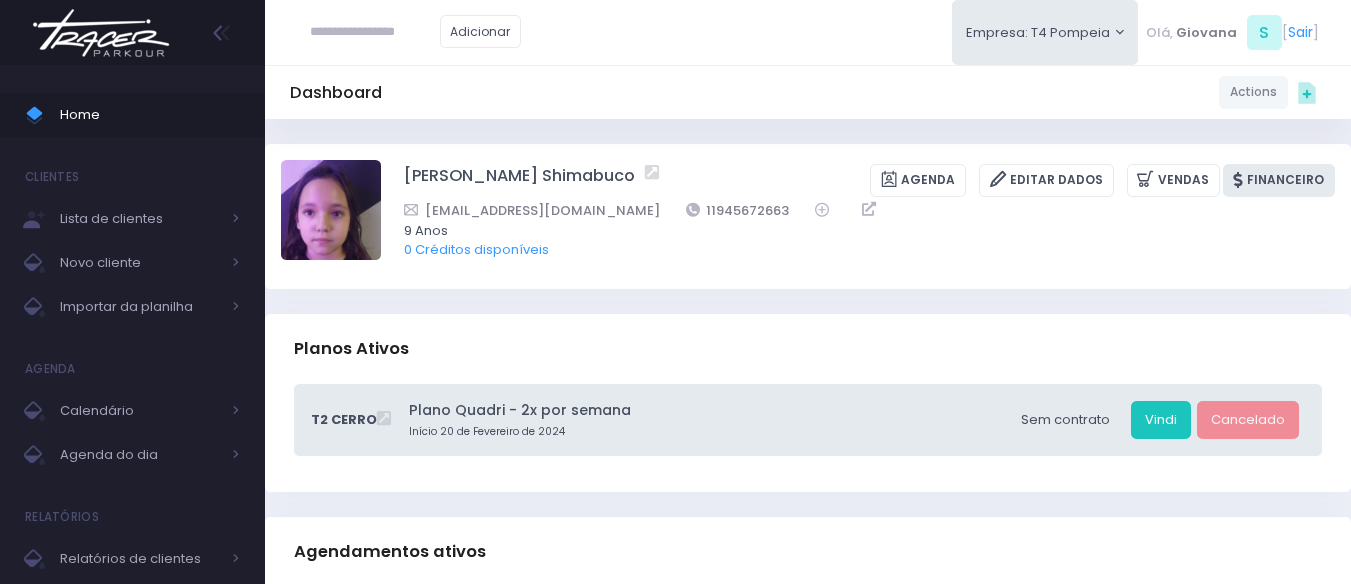 click on "Financeiro" at bounding box center (1279, 180) 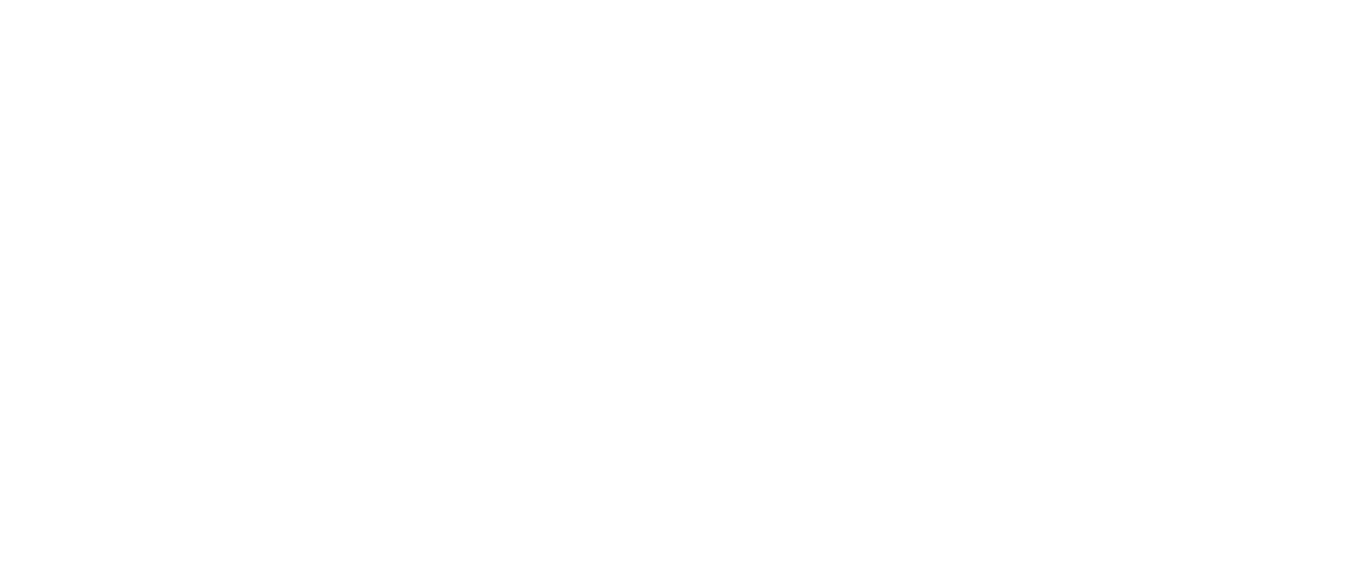 scroll, scrollTop: 0, scrollLeft: 0, axis: both 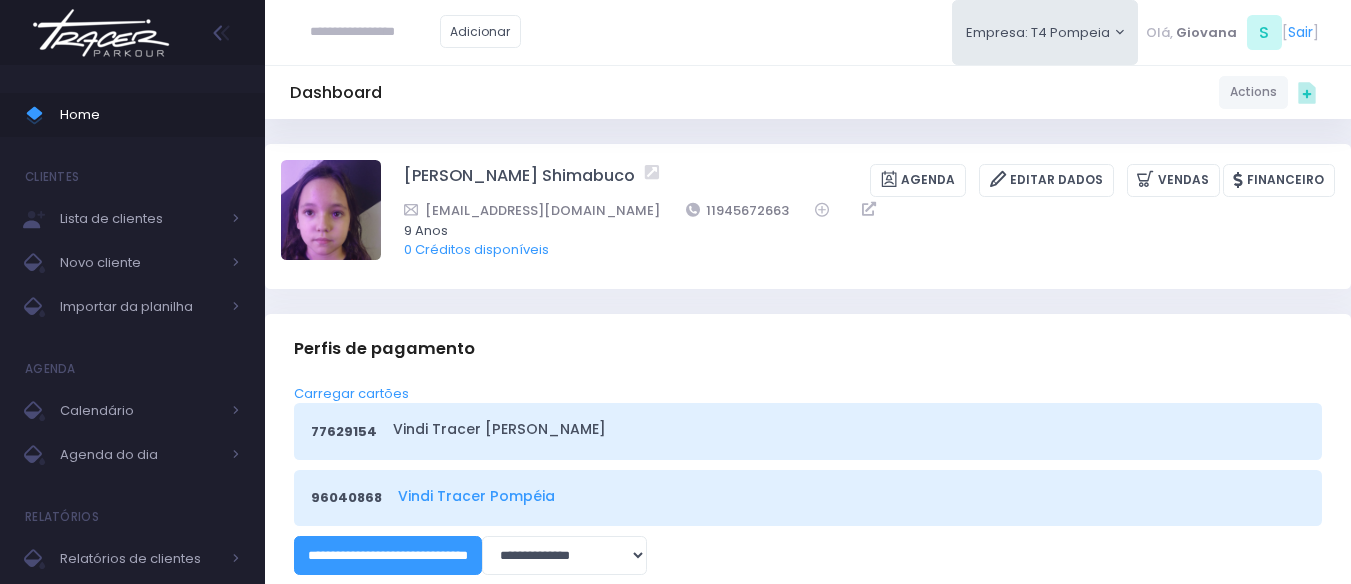 click on "Vindi Tracer Pompéia" at bounding box center (848, 496) 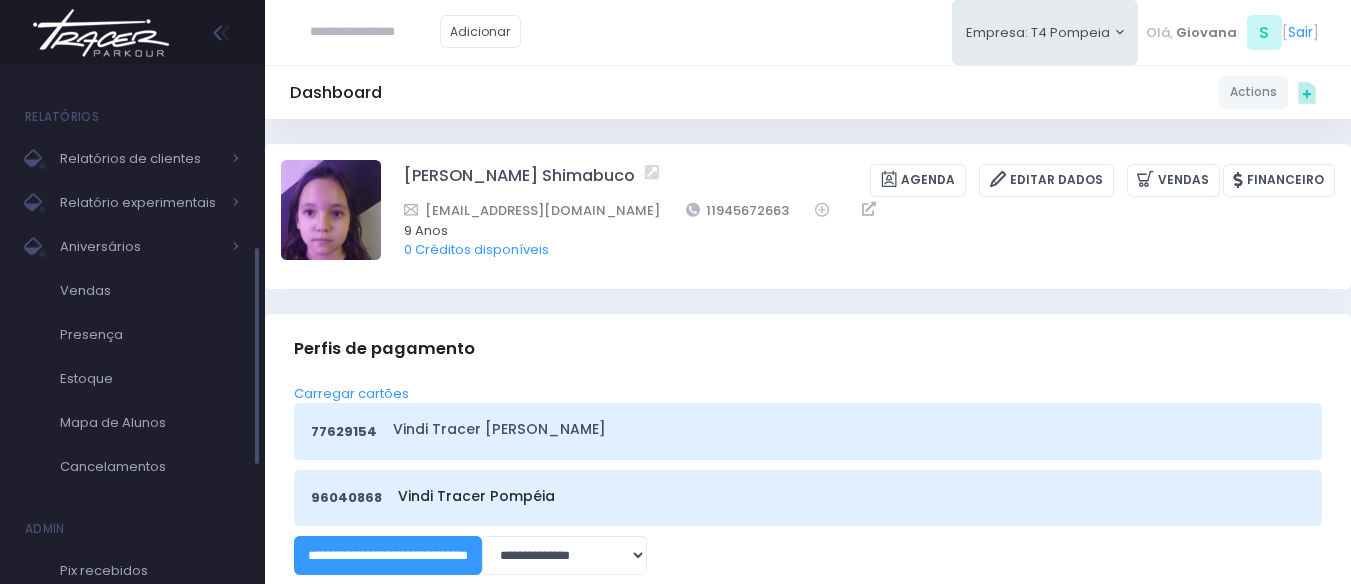 scroll, scrollTop: 550, scrollLeft: 0, axis: vertical 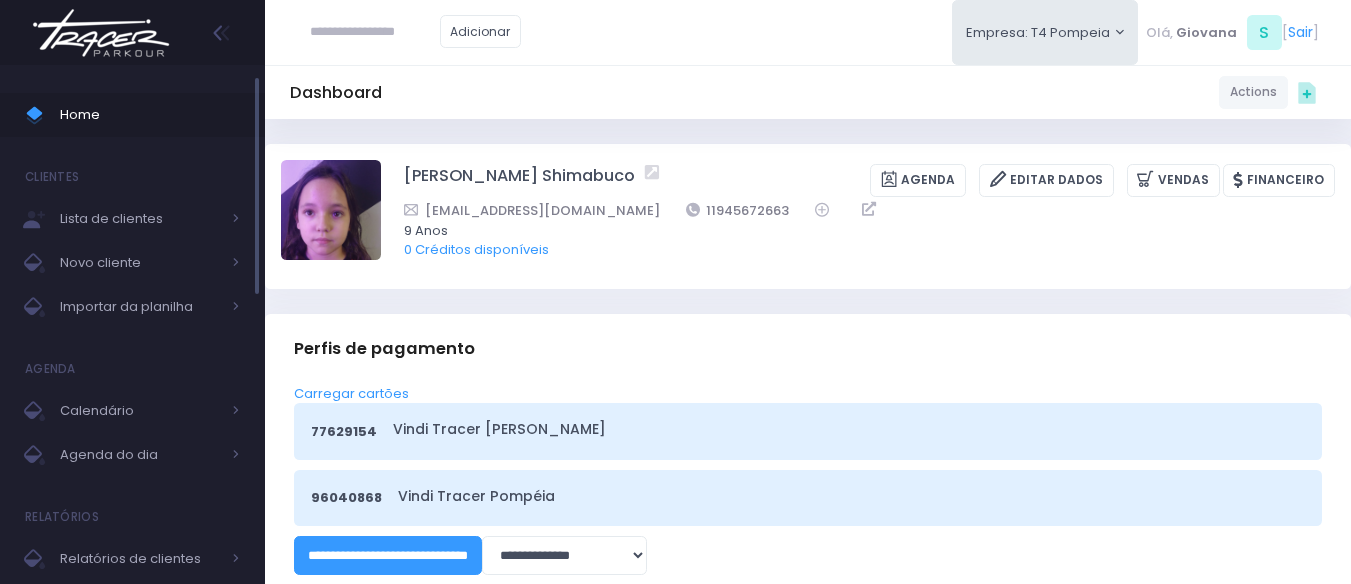 click on "Home" at bounding box center (150, 115) 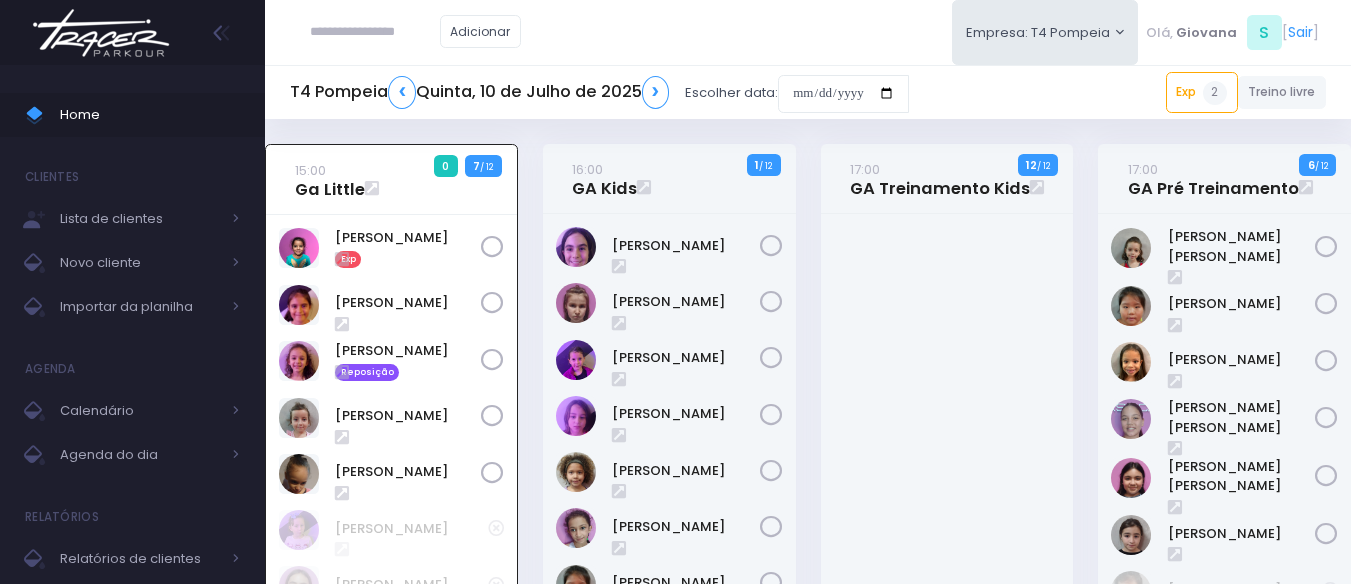 scroll, scrollTop: 144, scrollLeft: 0, axis: vertical 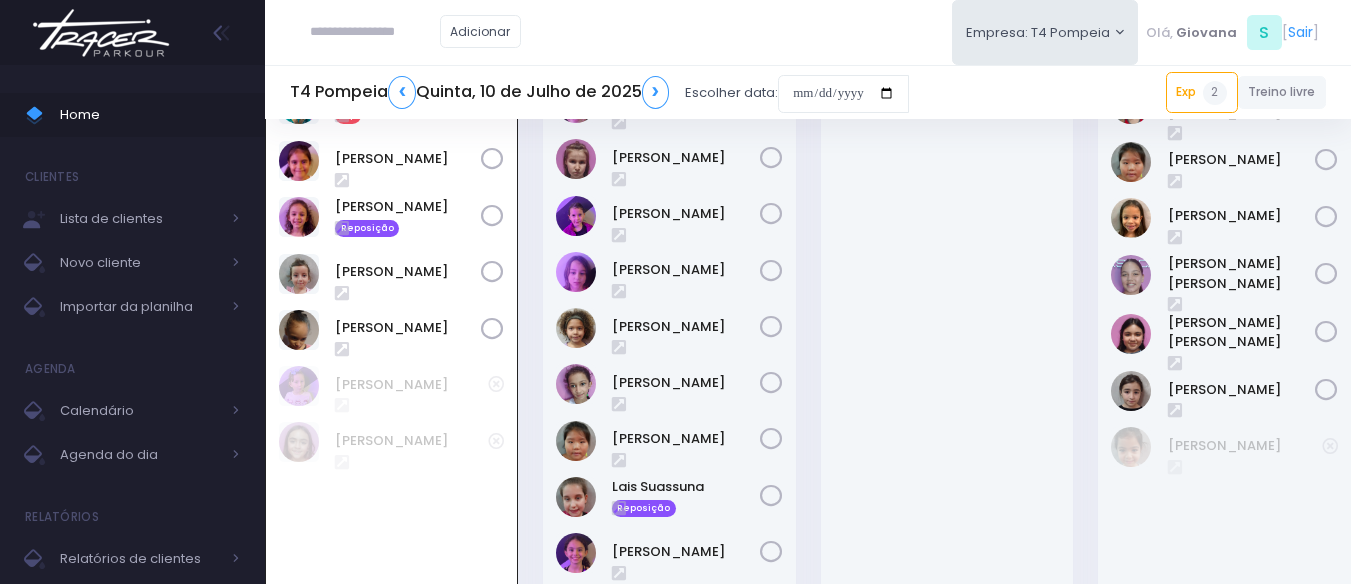 click on "[PERSON_NAME]" at bounding box center (669, 272) 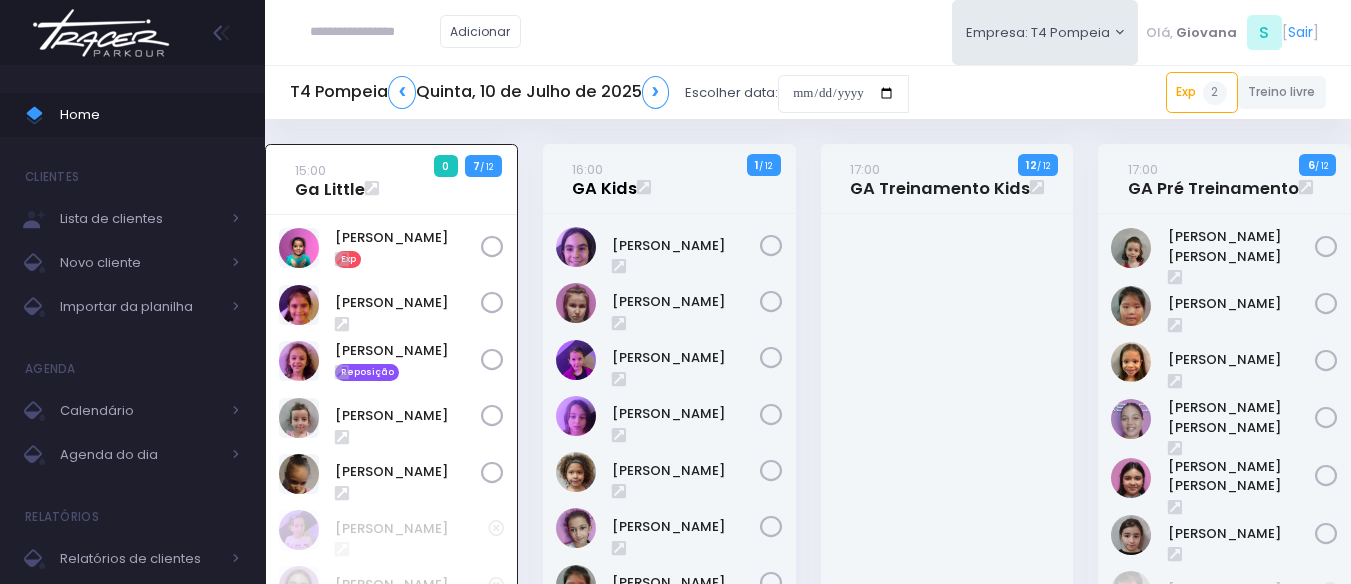 click on "16:00" at bounding box center [587, 169] 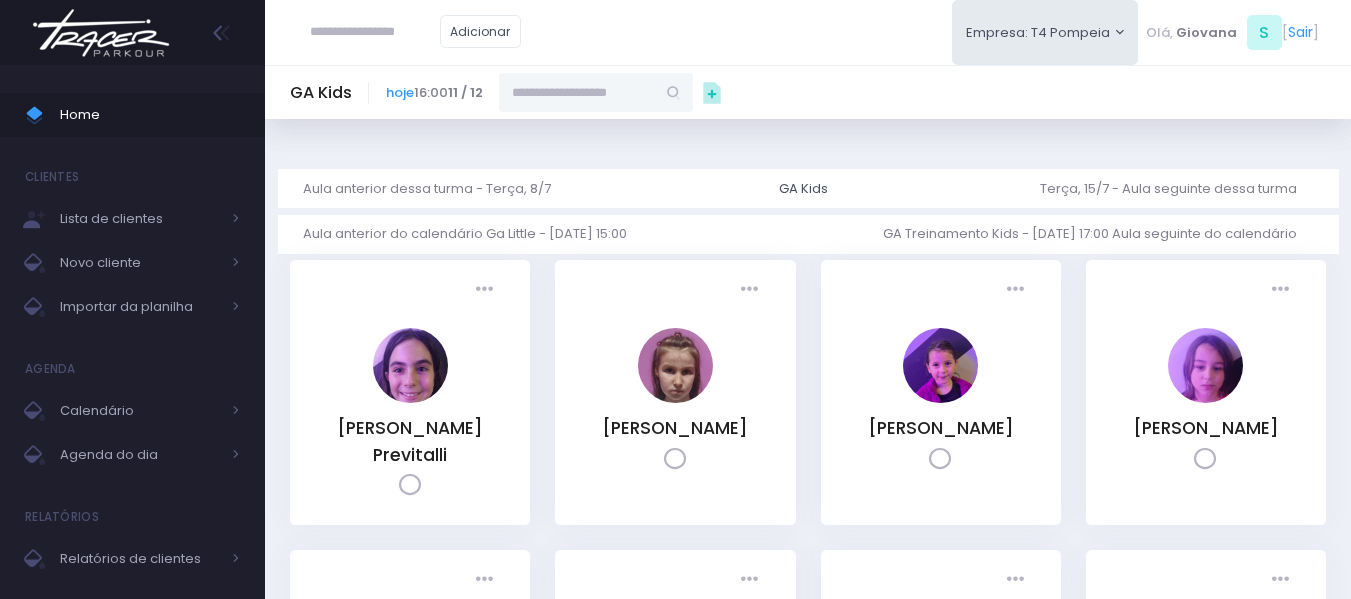 scroll, scrollTop: 0, scrollLeft: 0, axis: both 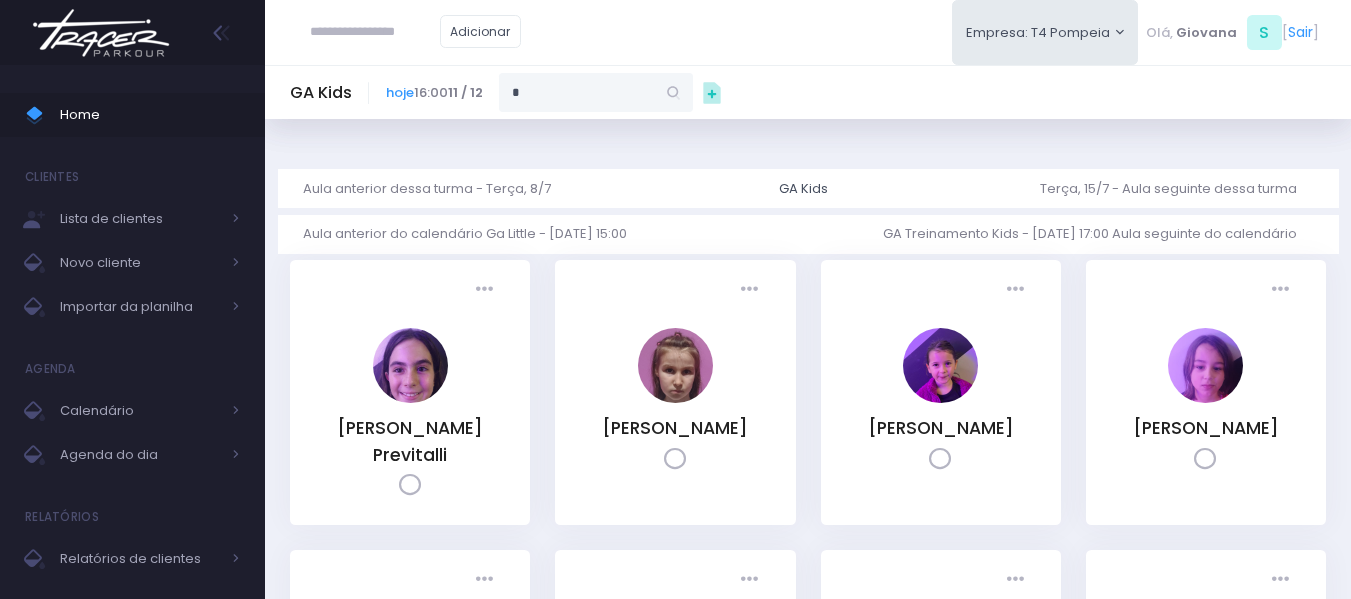 drag, startPoint x: 0, startPoint y: 0, endPoint x: 626, endPoint y: 98, distance: 633.6245 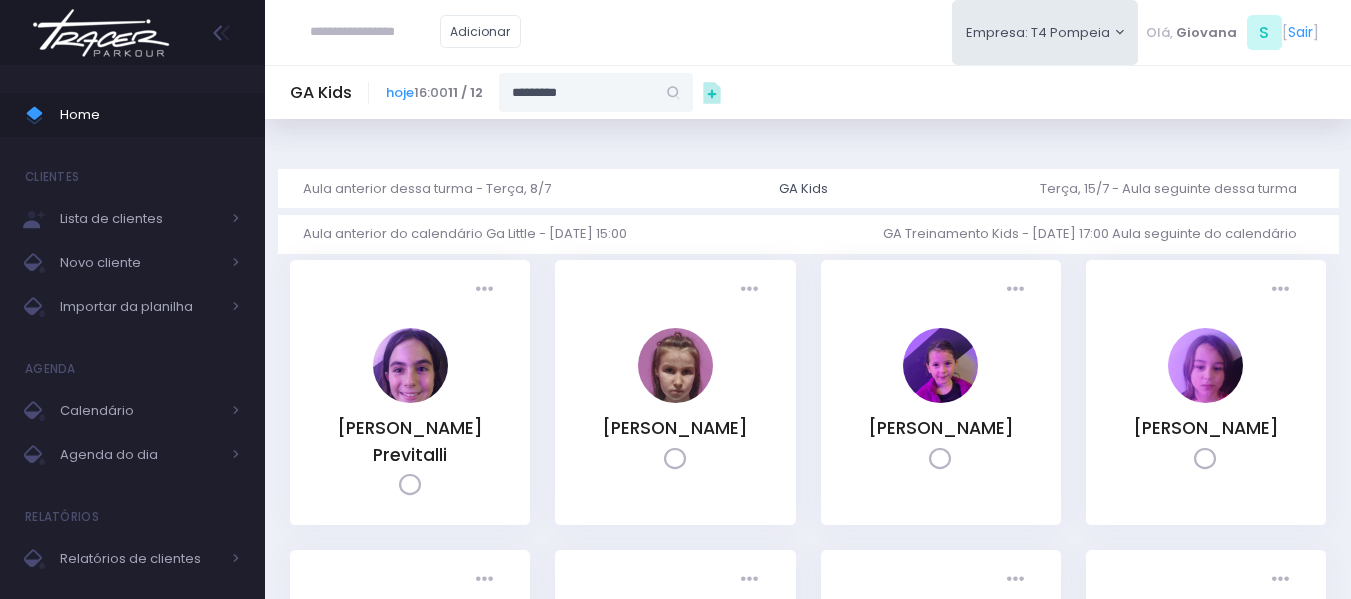 type on "*********" 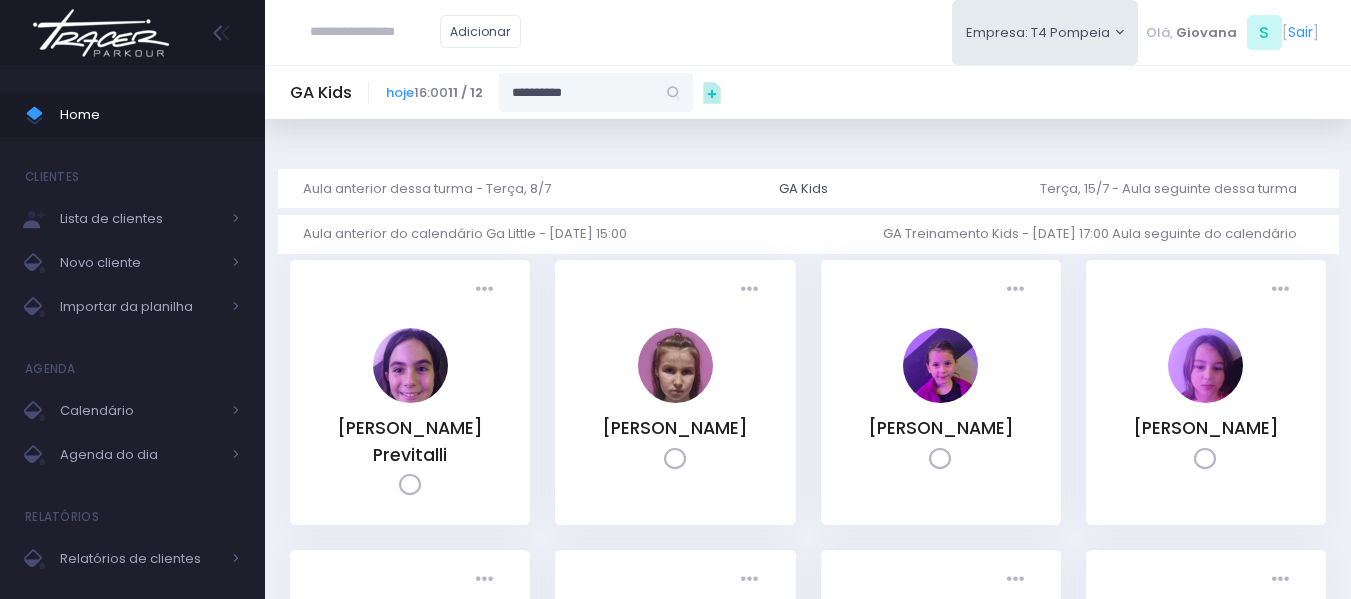 type on "**********" 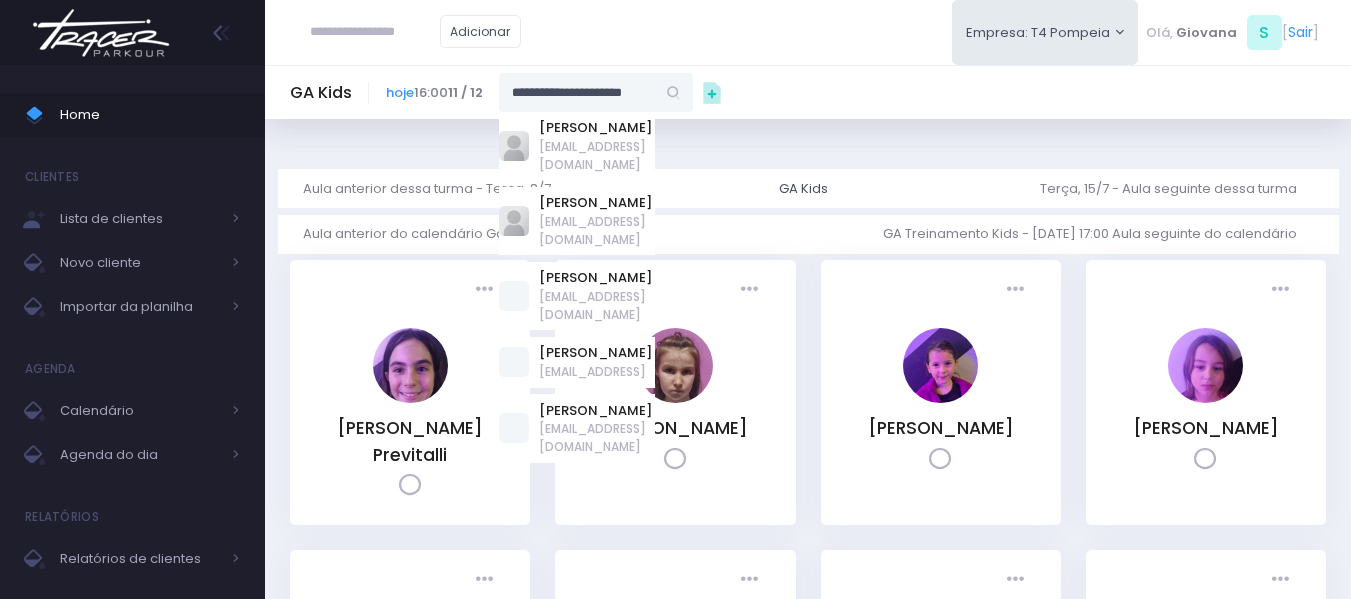 type 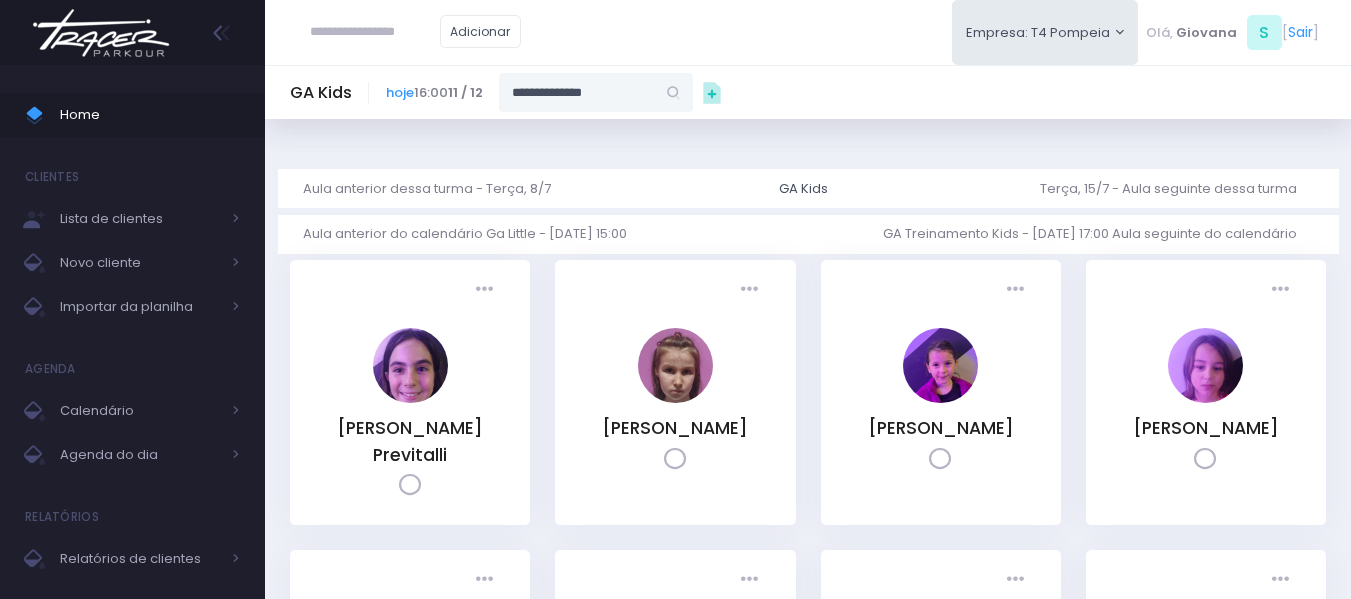 type on "**********" 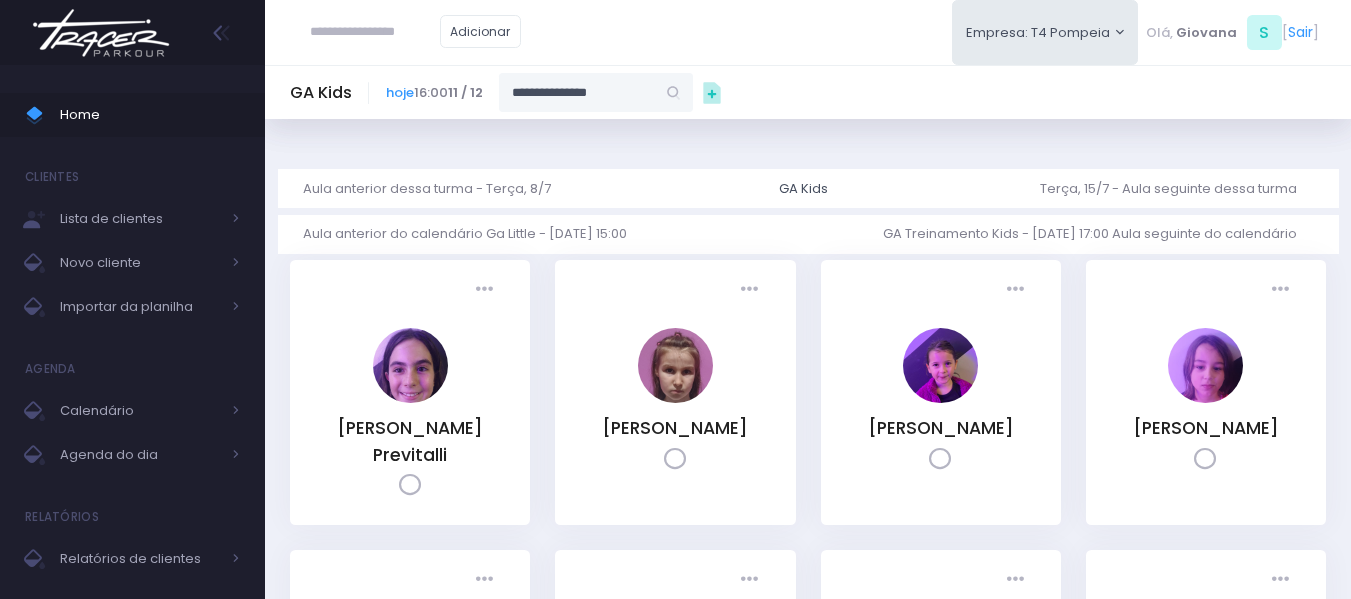 type on "**********" 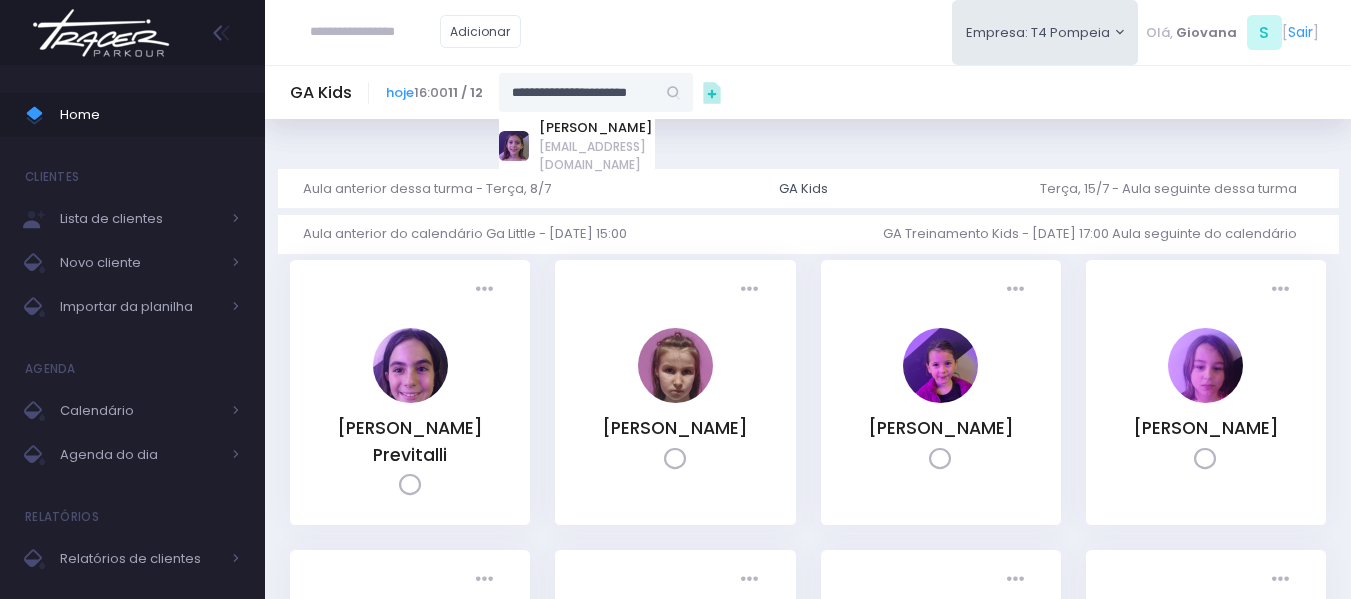 click on "Raquelzappa@hotmail.com" at bounding box center (597, 156) 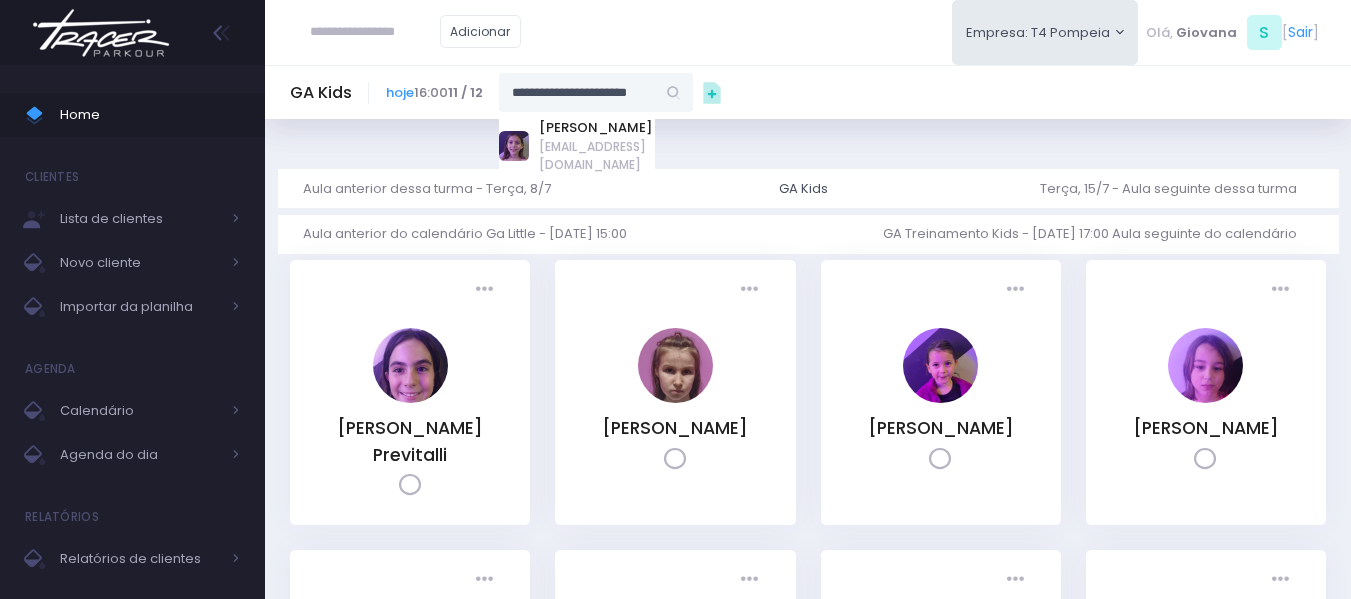 type on "**********" 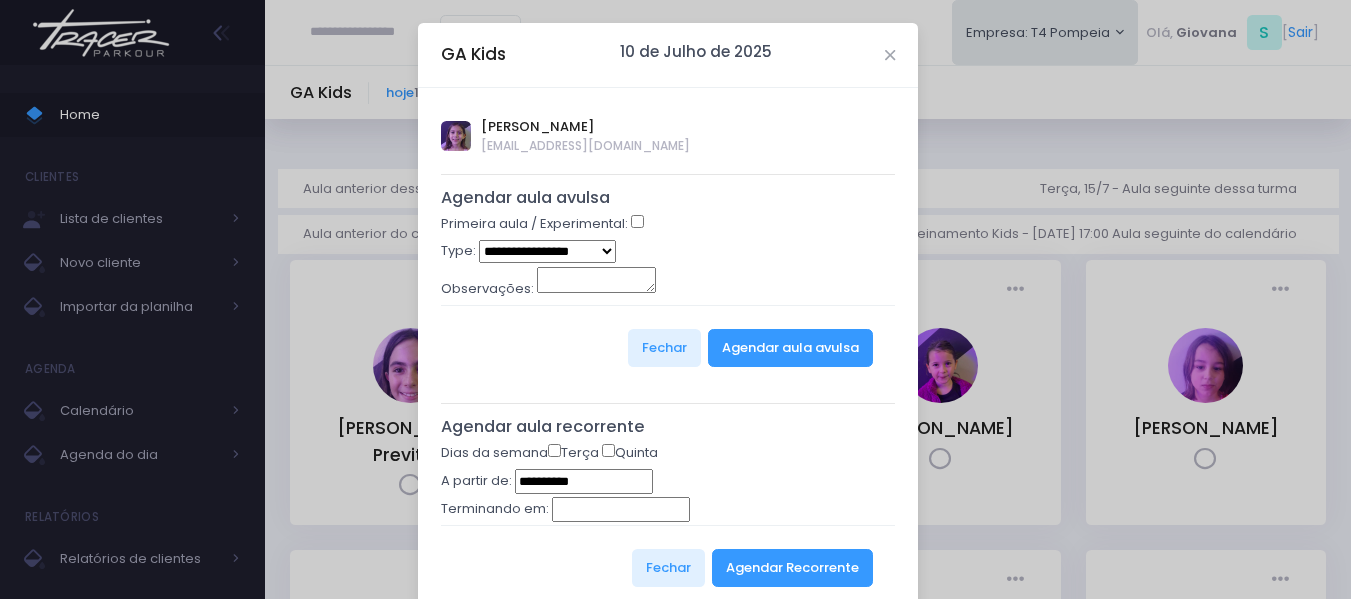 click on "**********" at bounding box center [547, 251] 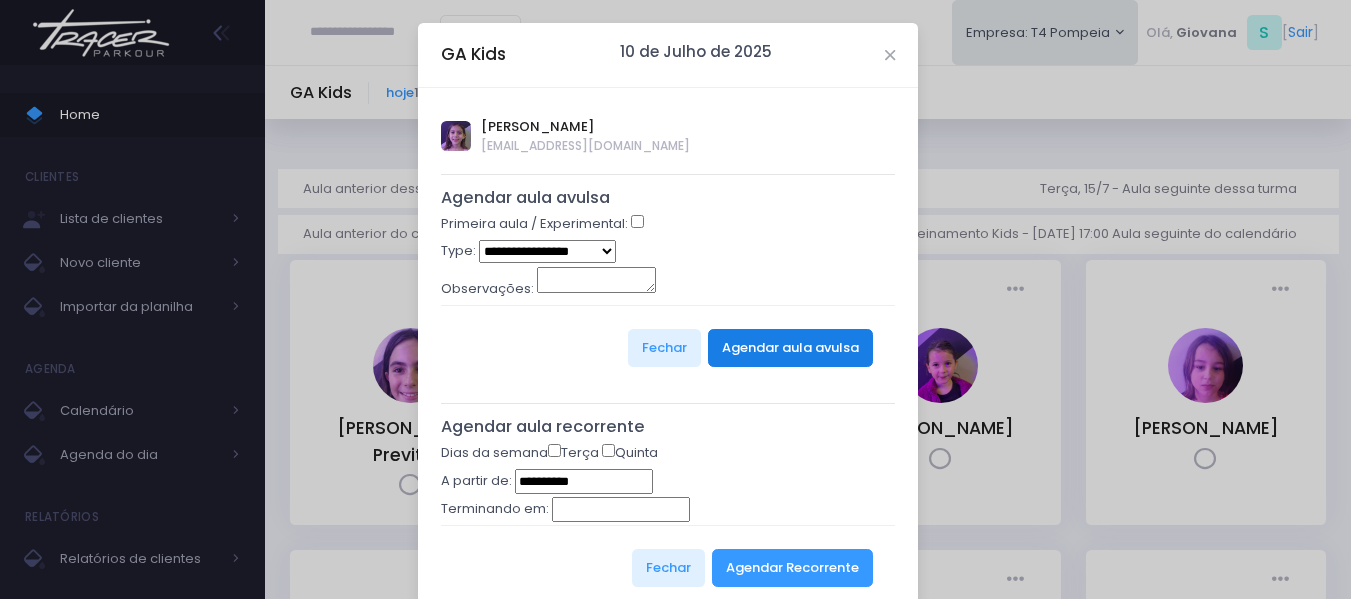 click on "Agendar aula avulsa" at bounding box center [790, 348] 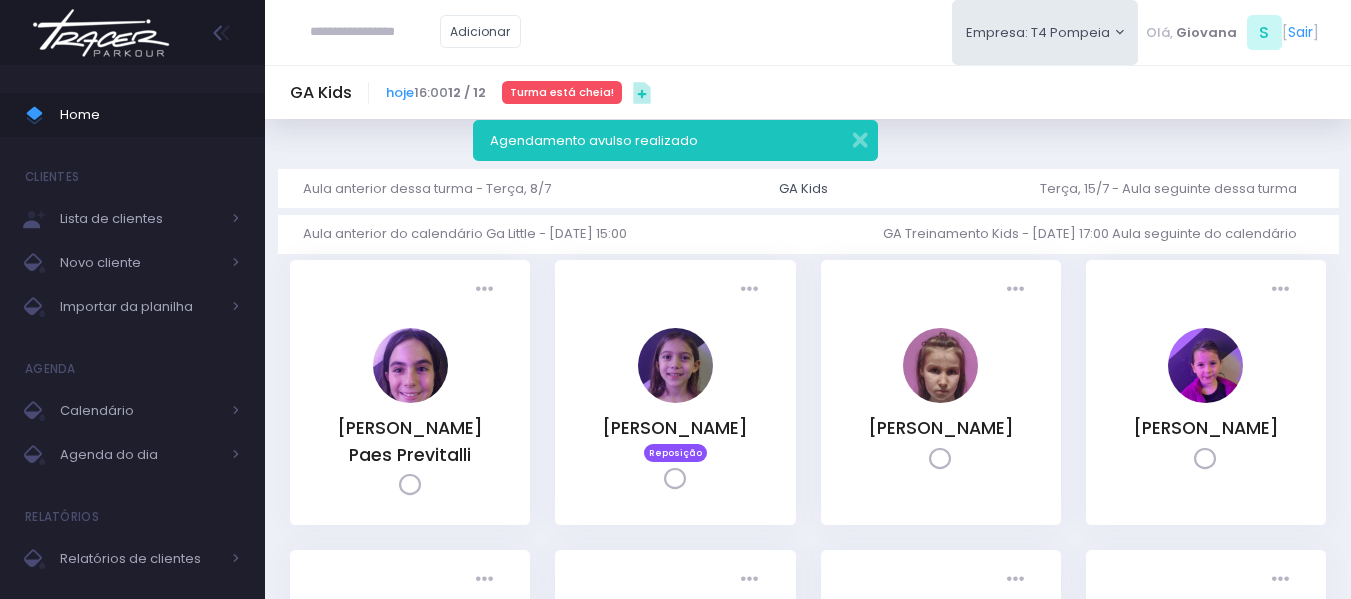 scroll, scrollTop: 0, scrollLeft: 0, axis: both 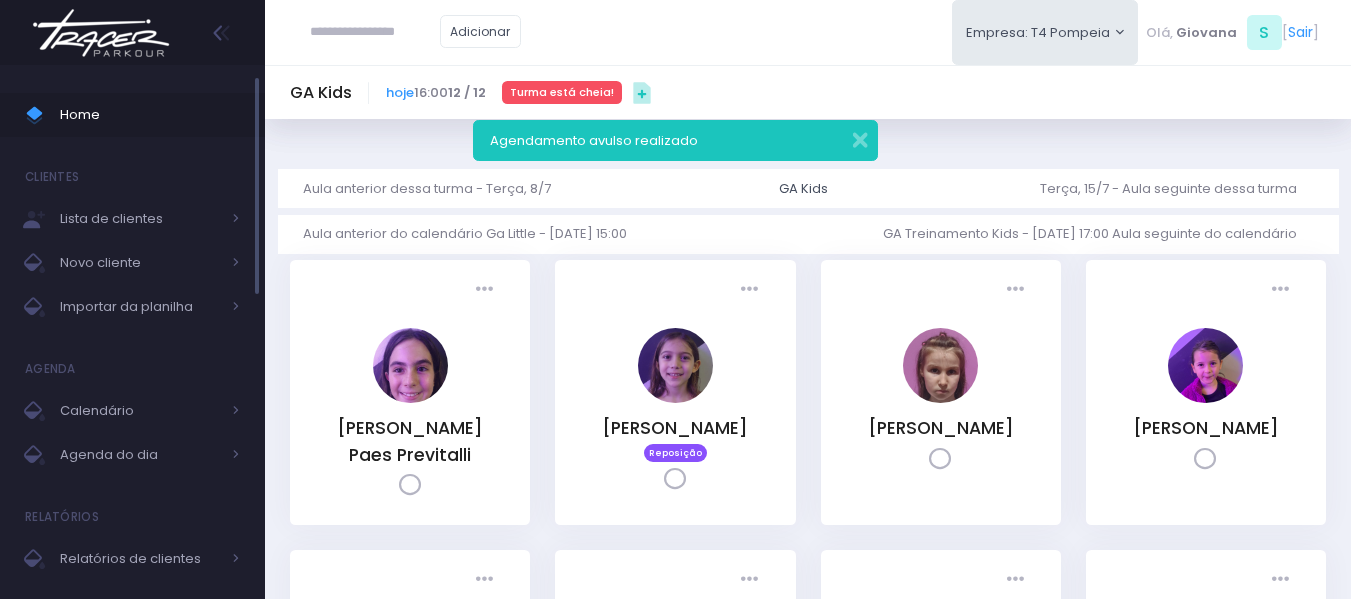 click on "Home" at bounding box center [150, 115] 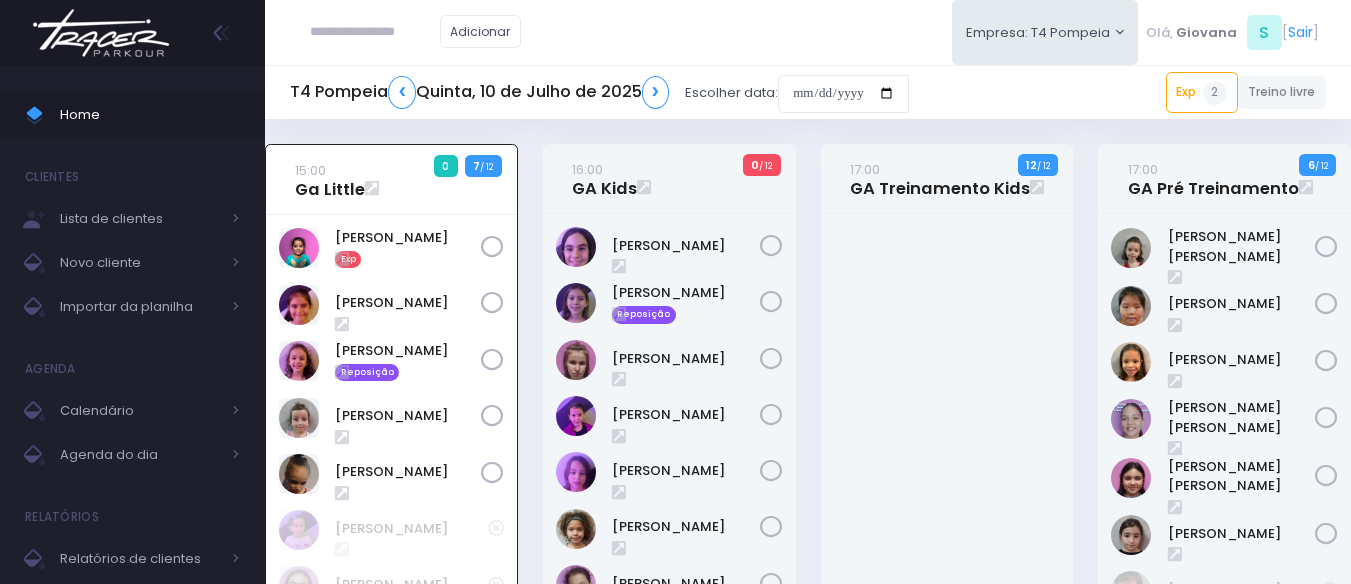 scroll, scrollTop: 144, scrollLeft: 0, axis: vertical 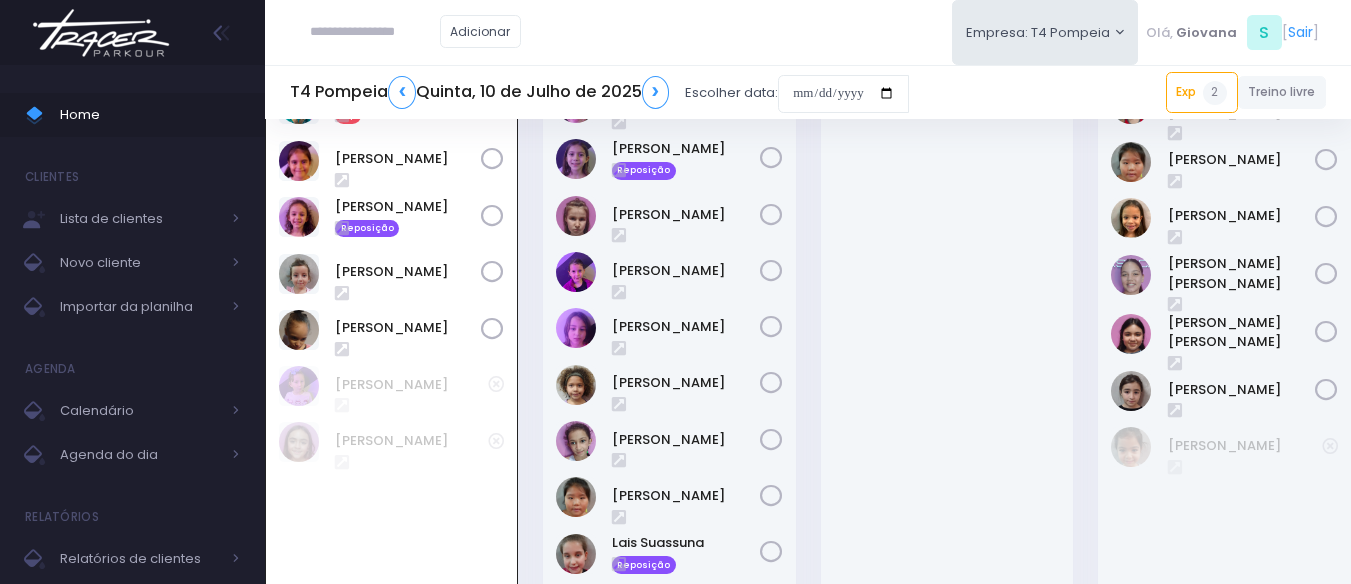click at bounding box center (375, 32) 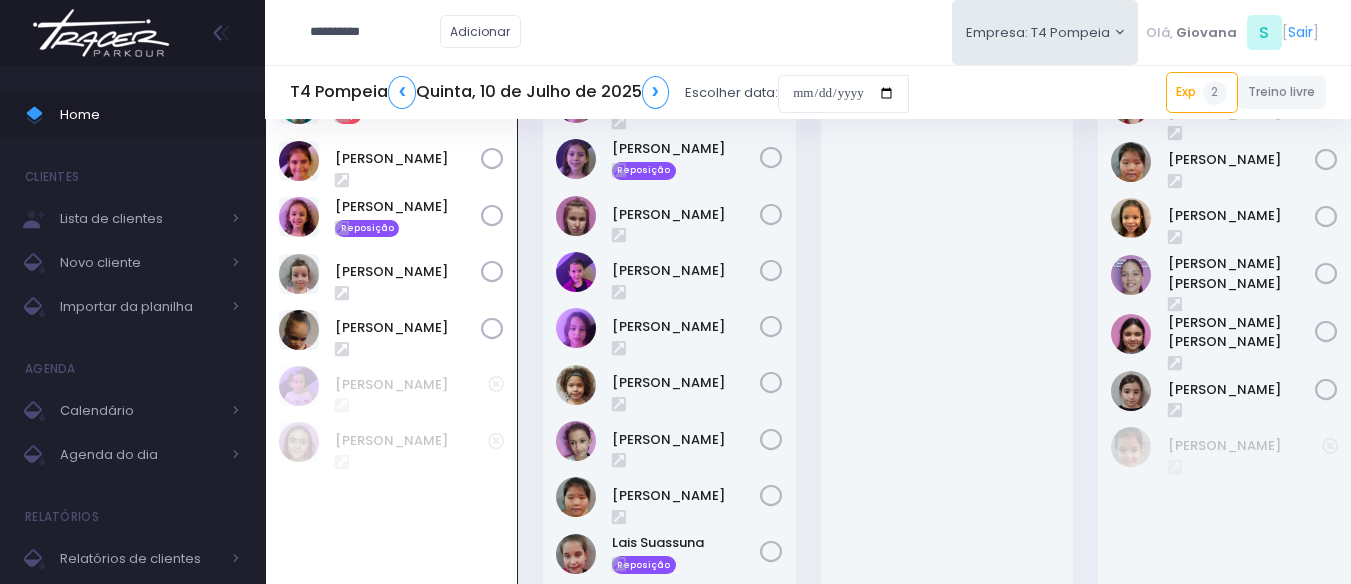 type on "**********" 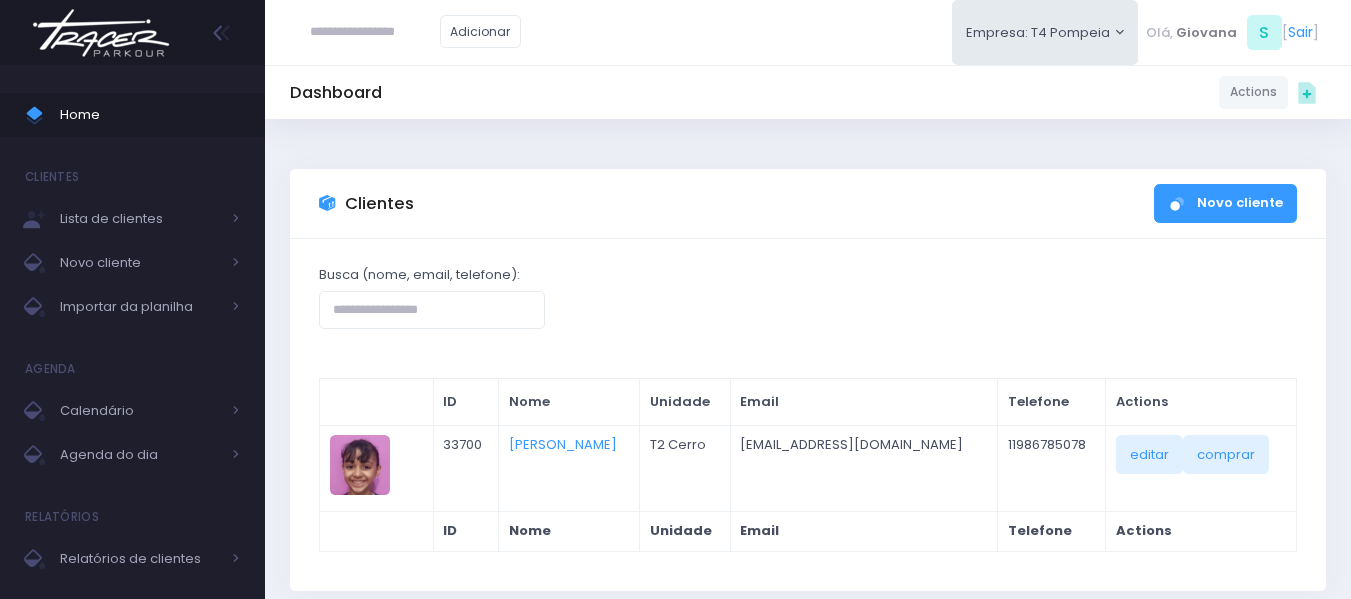 scroll, scrollTop: 107, scrollLeft: 0, axis: vertical 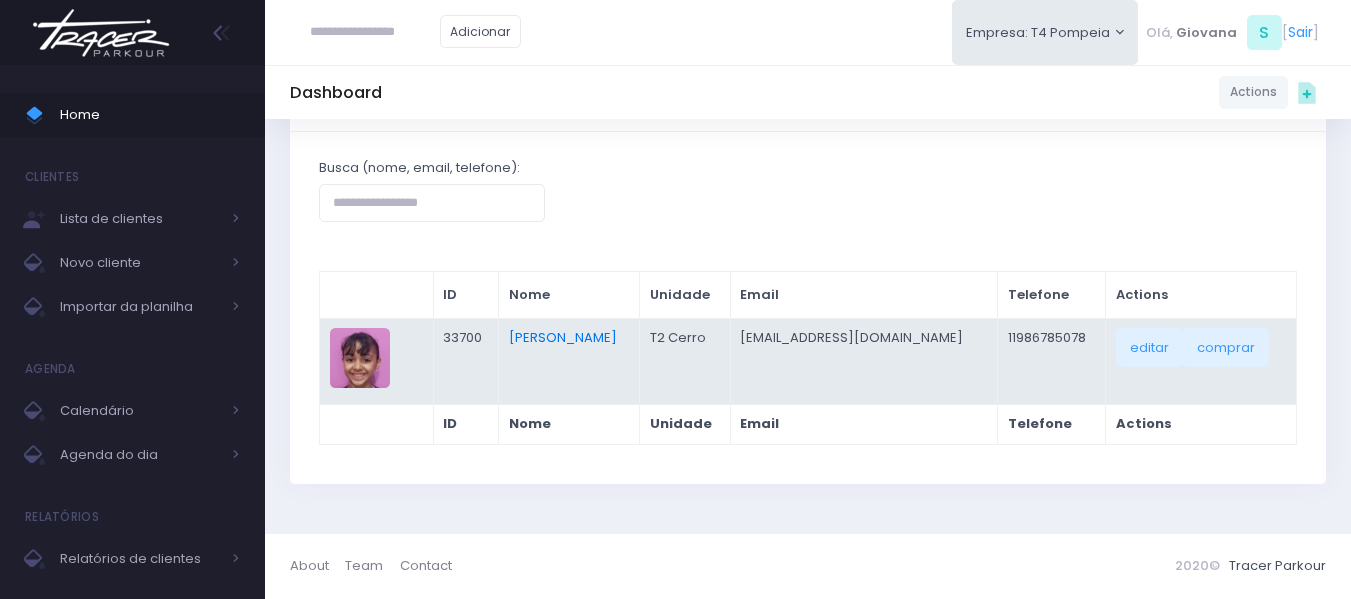 click on "[PERSON_NAME]" at bounding box center (563, 337) 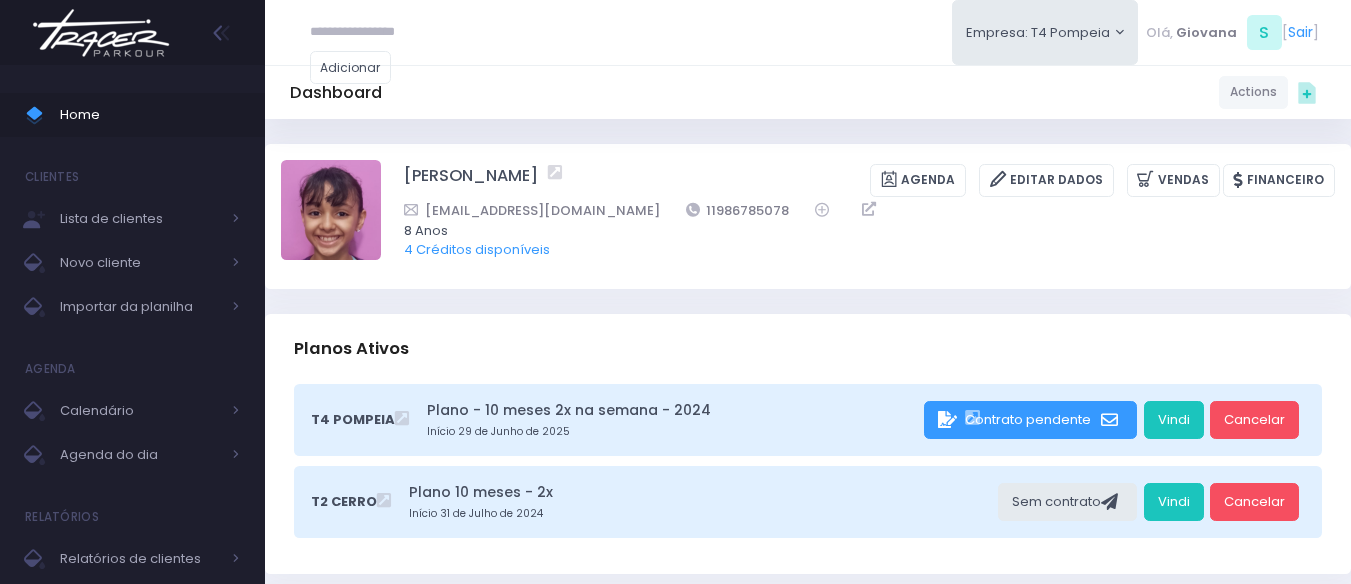 scroll, scrollTop: 100, scrollLeft: 0, axis: vertical 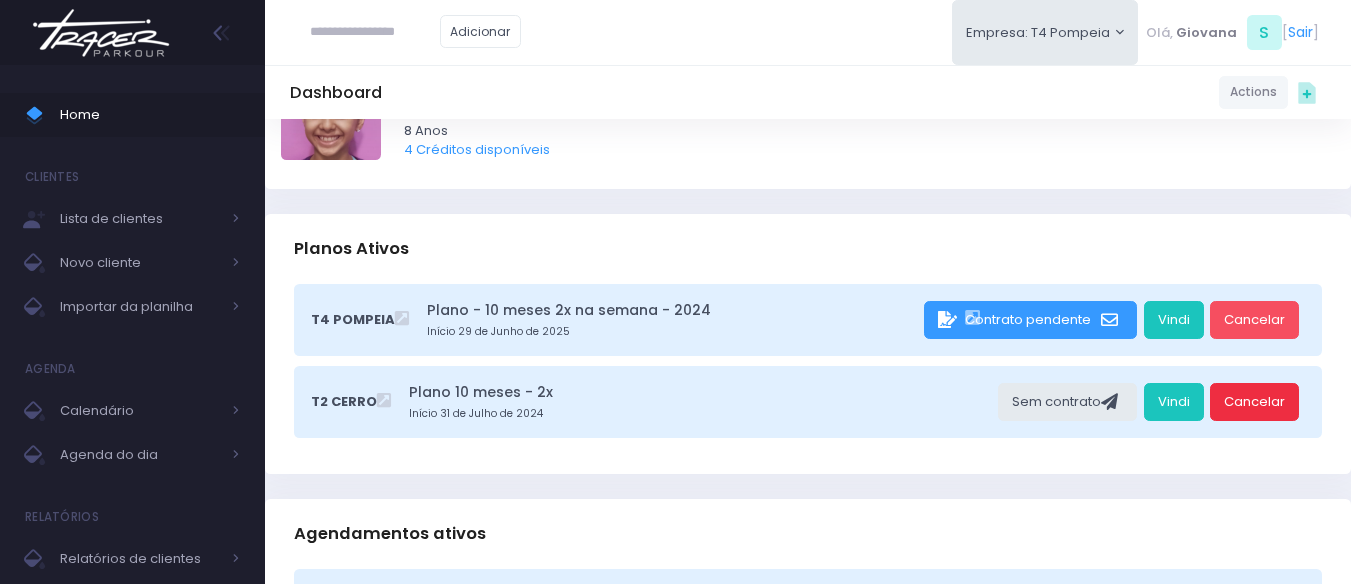 click on "Cancelar" at bounding box center (1254, 402) 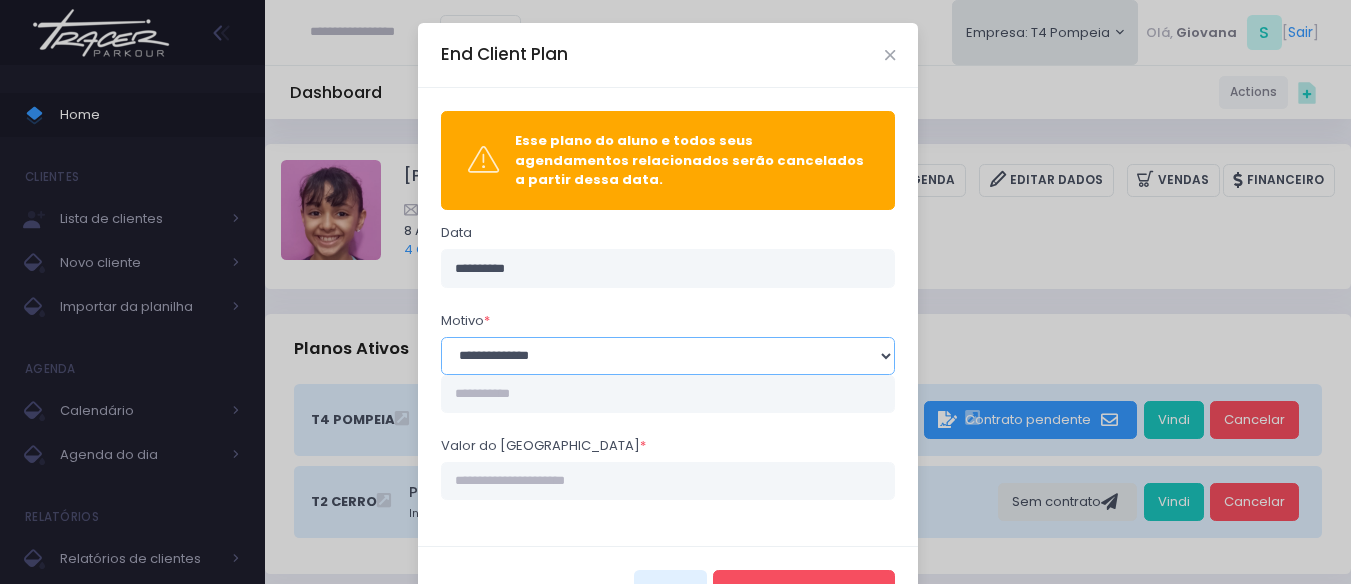 click on "**********" at bounding box center [668, 356] 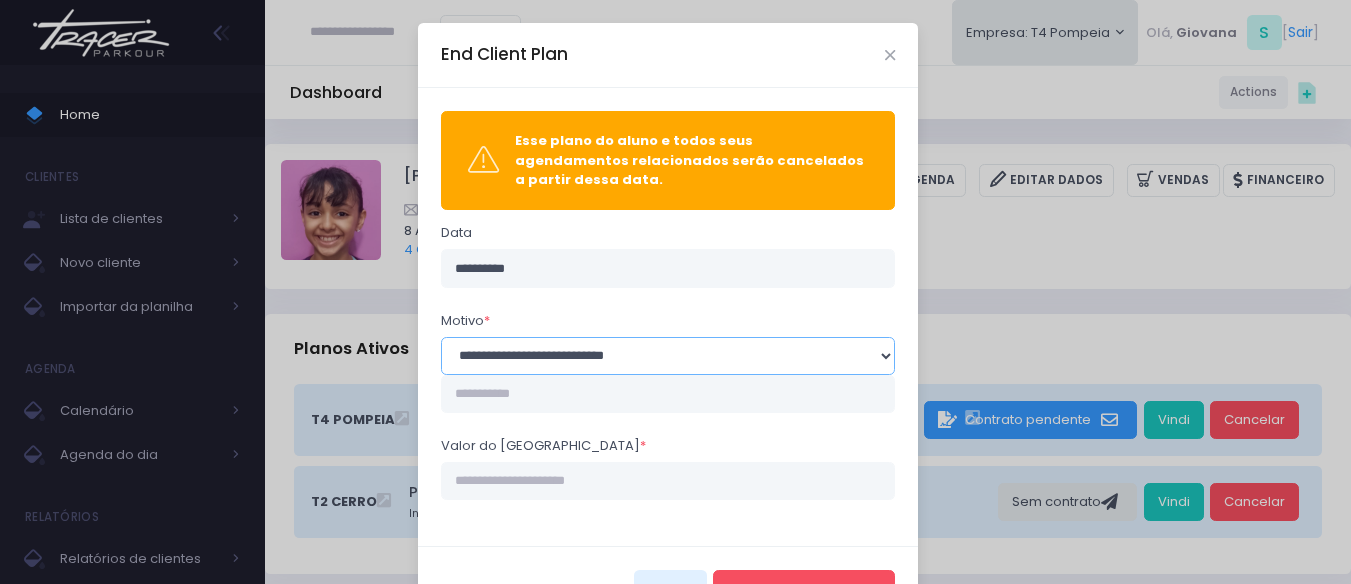click on "**********" at bounding box center [668, 356] 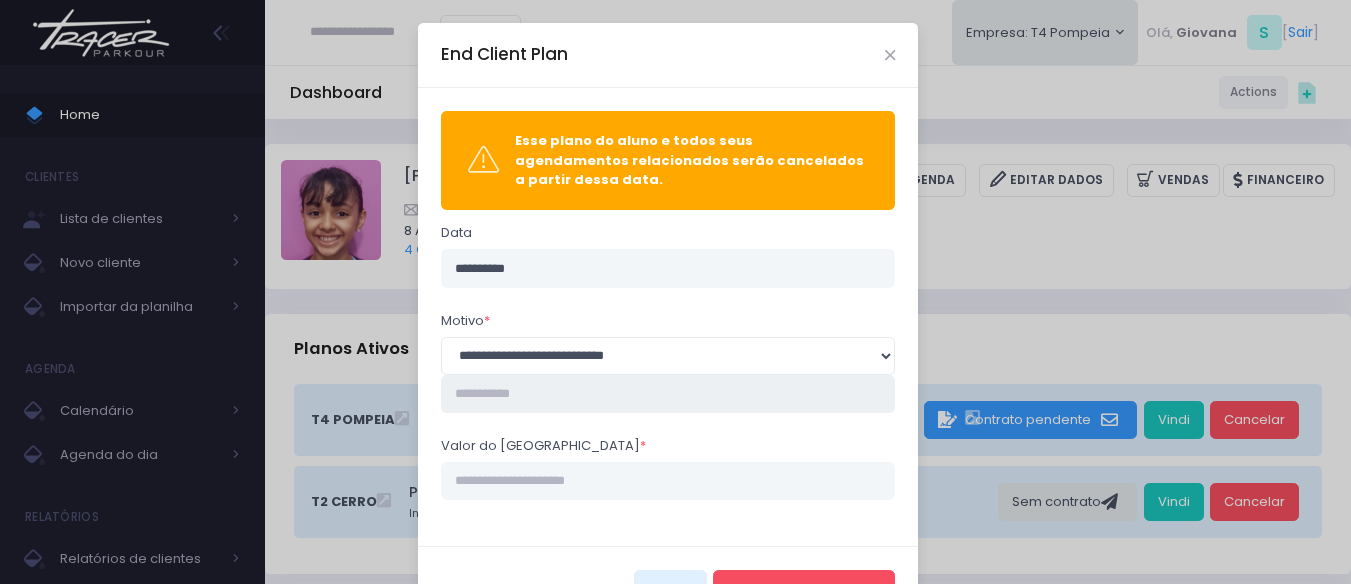click at bounding box center (668, 394) 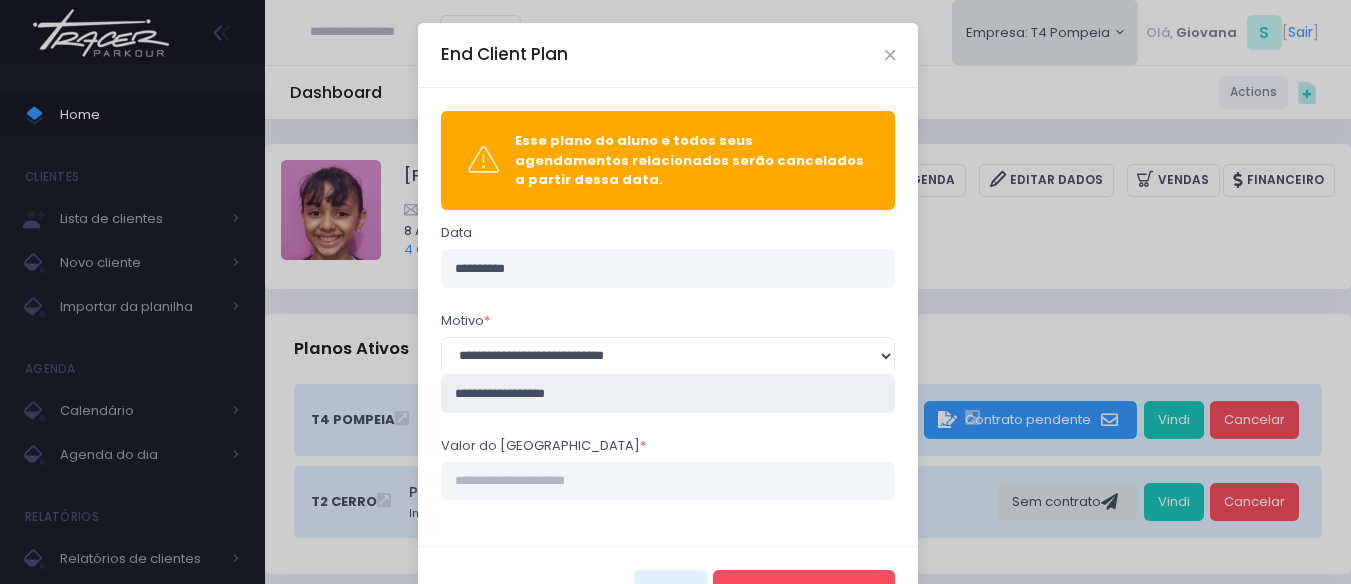 type on "**********" 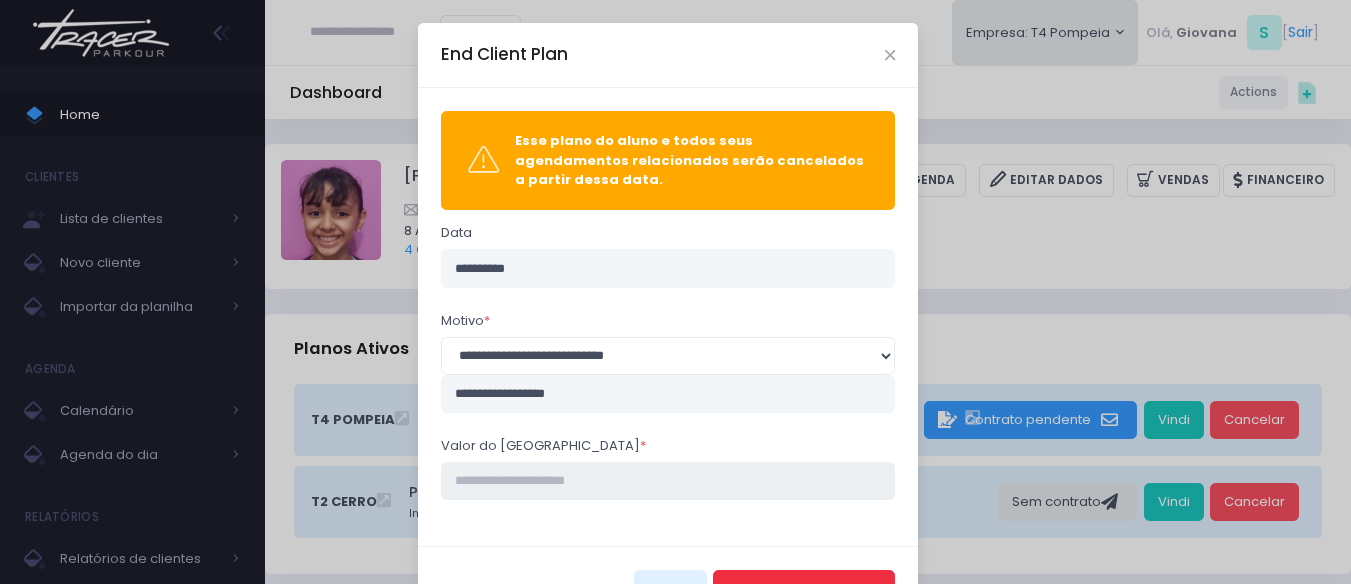 type on "****" 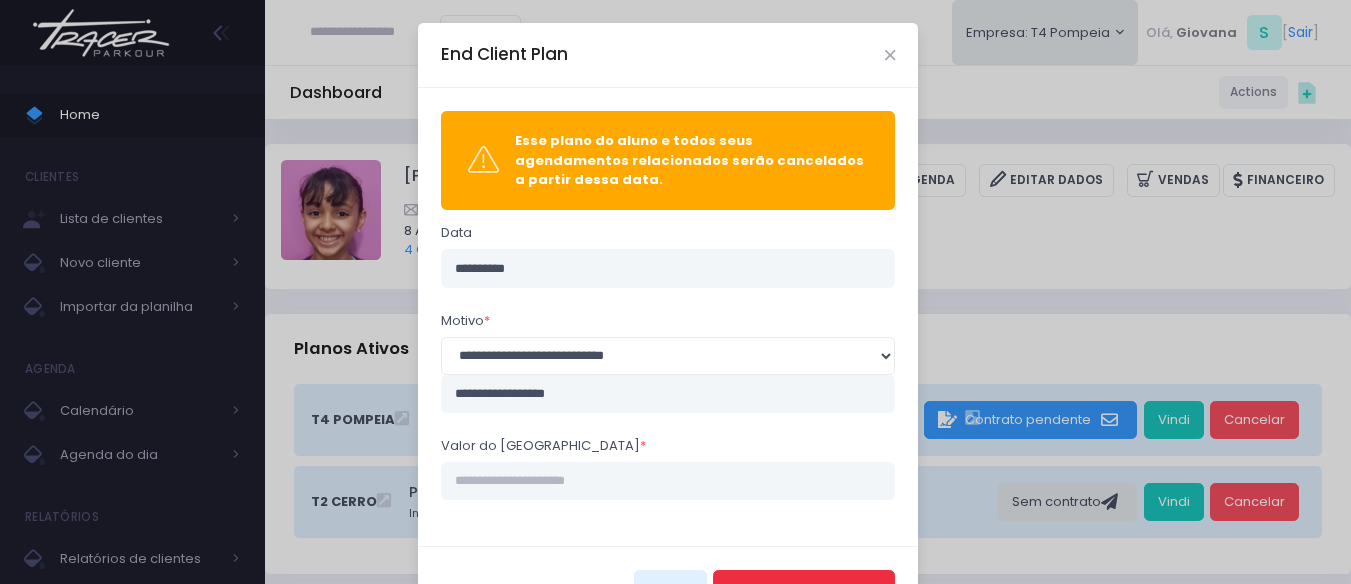 click on "Encerrar Agendamento" at bounding box center (804, 589) 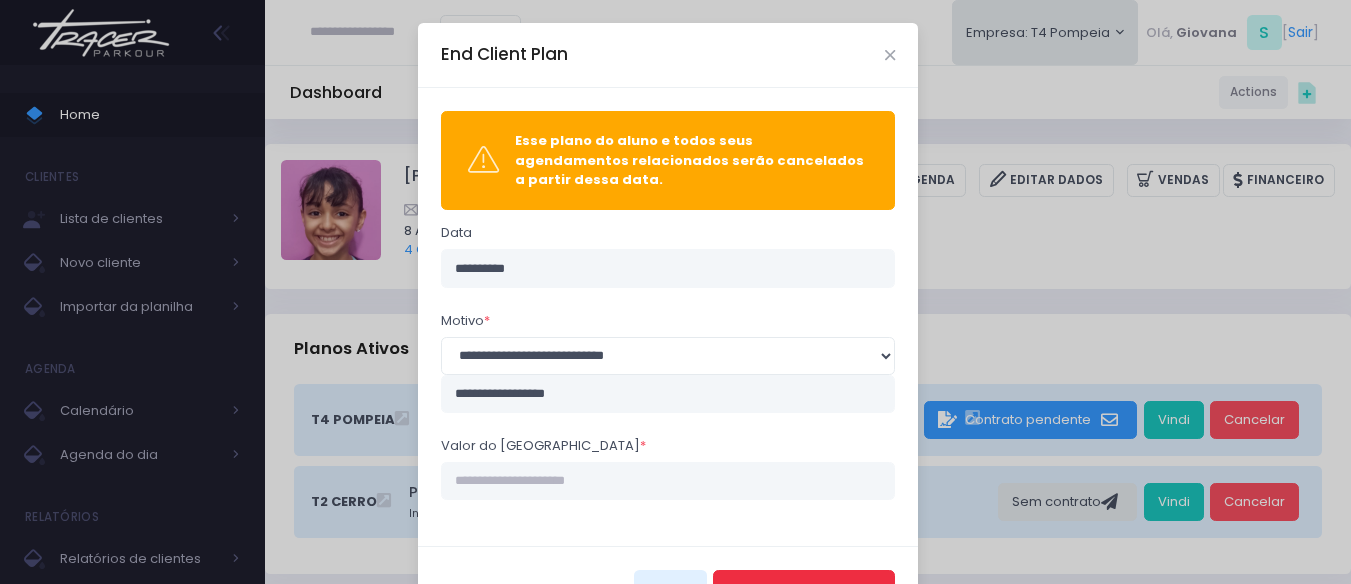 scroll, scrollTop: 58, scrollLeft: 0, axis: vertical 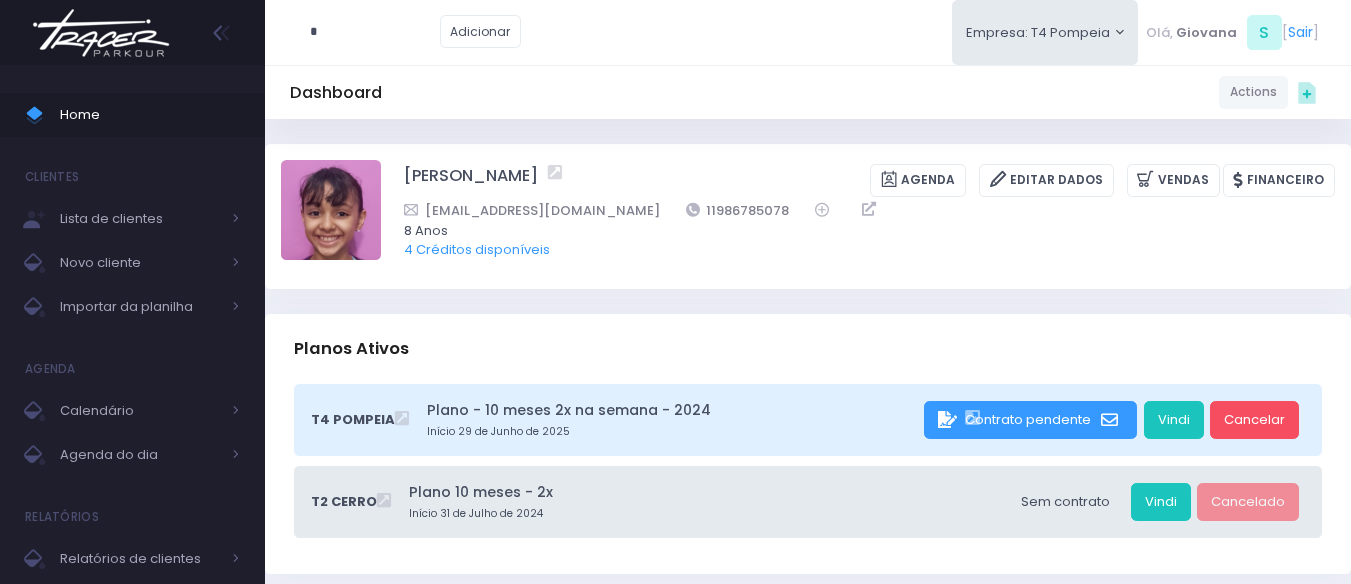type on "*" 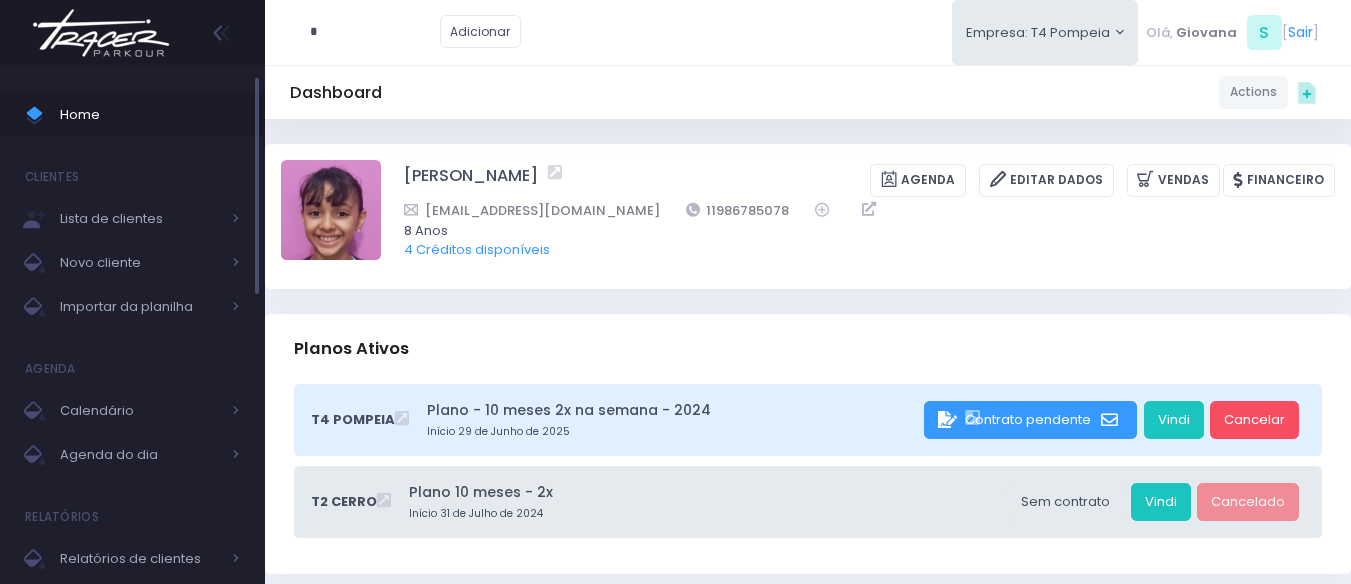 click 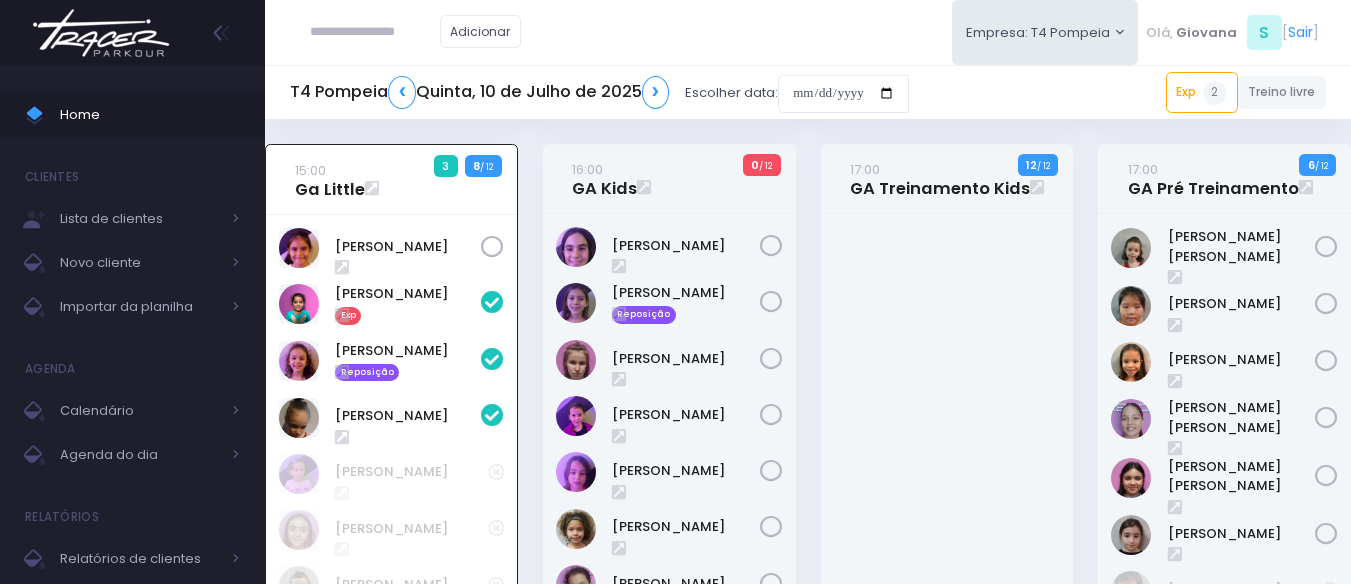 scroll, scrollTop: 144, scrollLeft: 0, axis: vertical 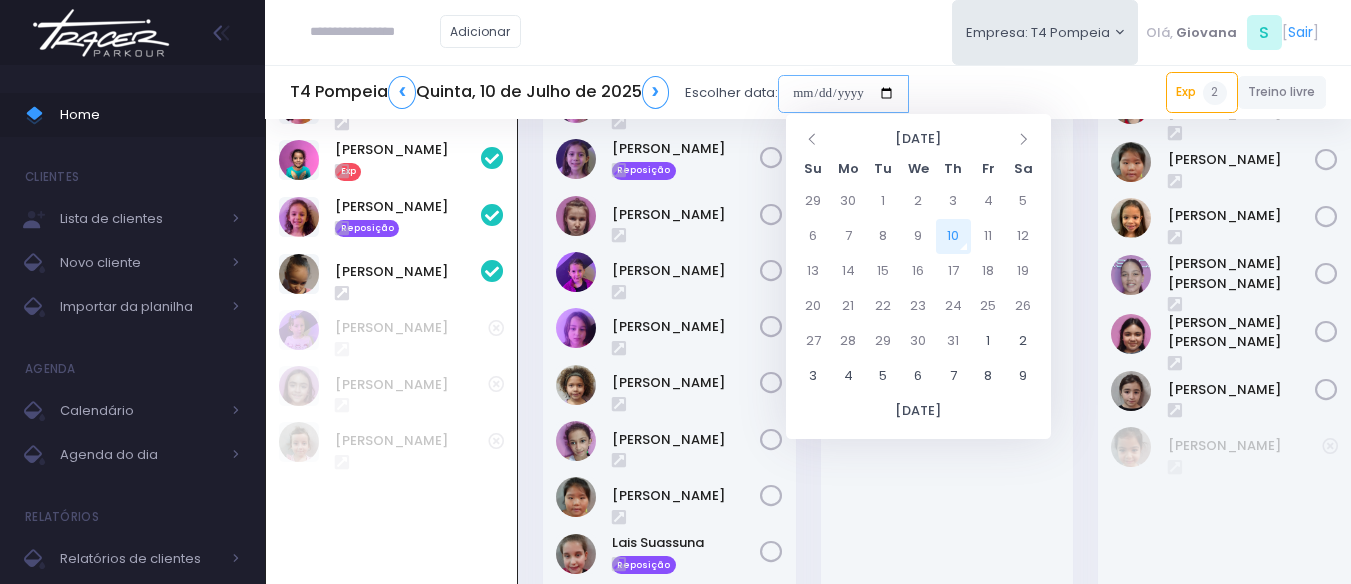 click at bounding box center [843, 94] 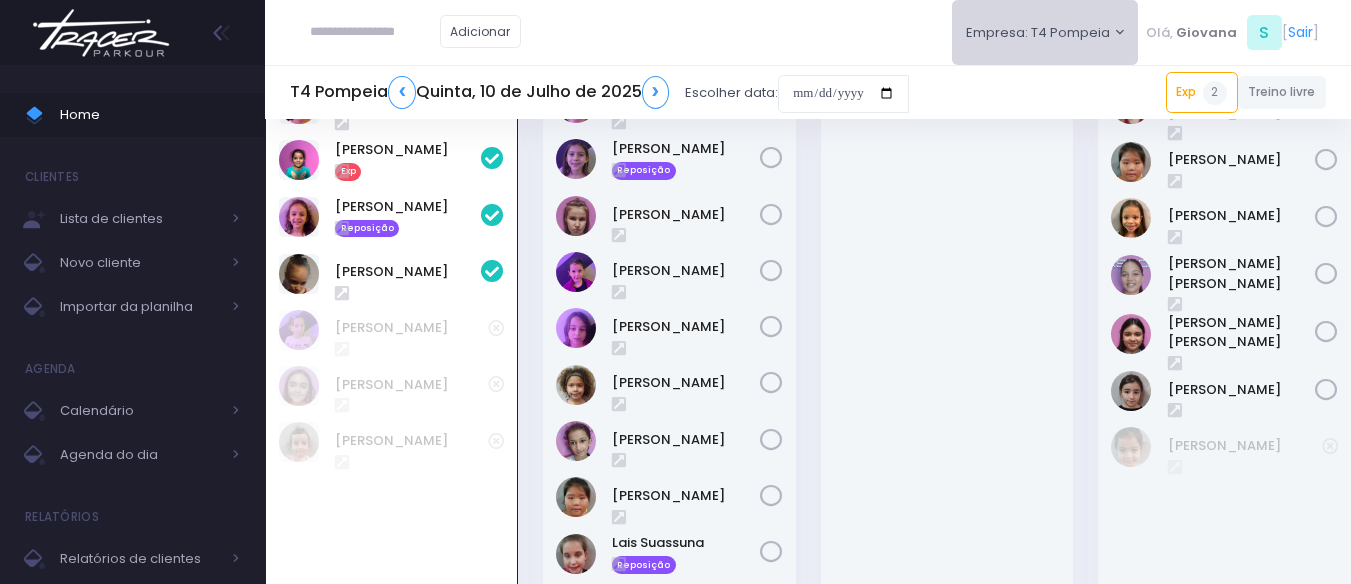 click on "Empresa: T4 Pompeia" at bounding box center (1045, 32) 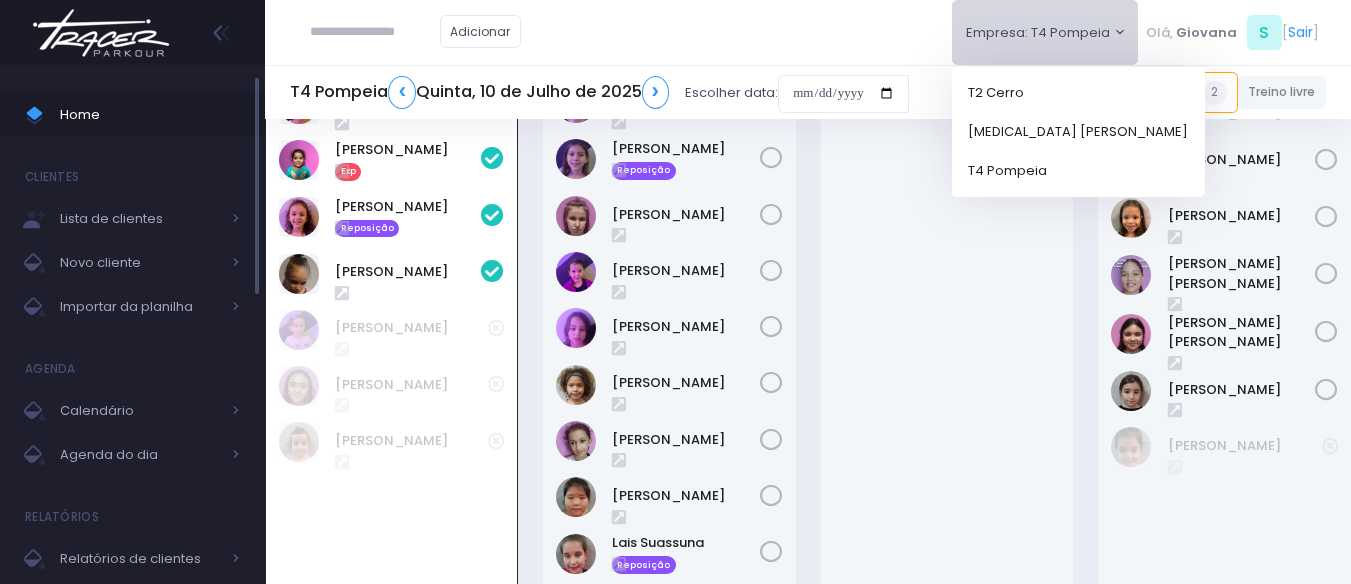 click on "Home" at bounding box center (150, 115) 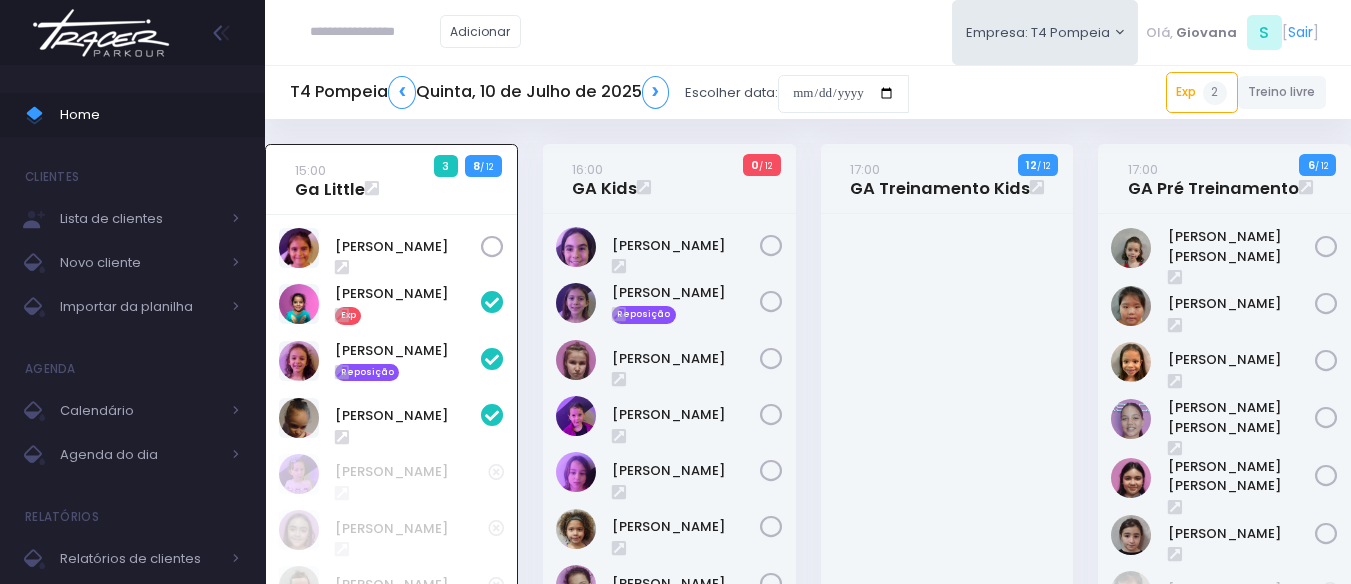scroll, scrollTop: 144, scrollLeft: 0, axis: vertical 